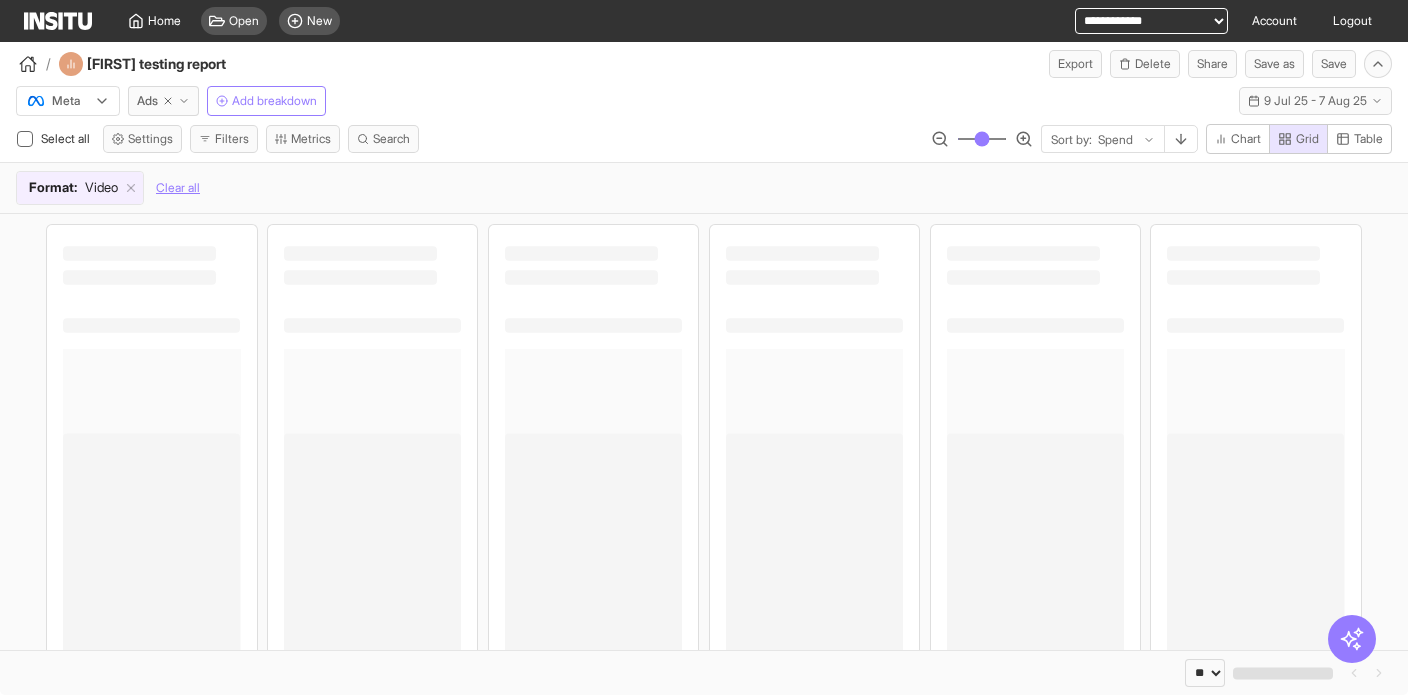 select on "**" 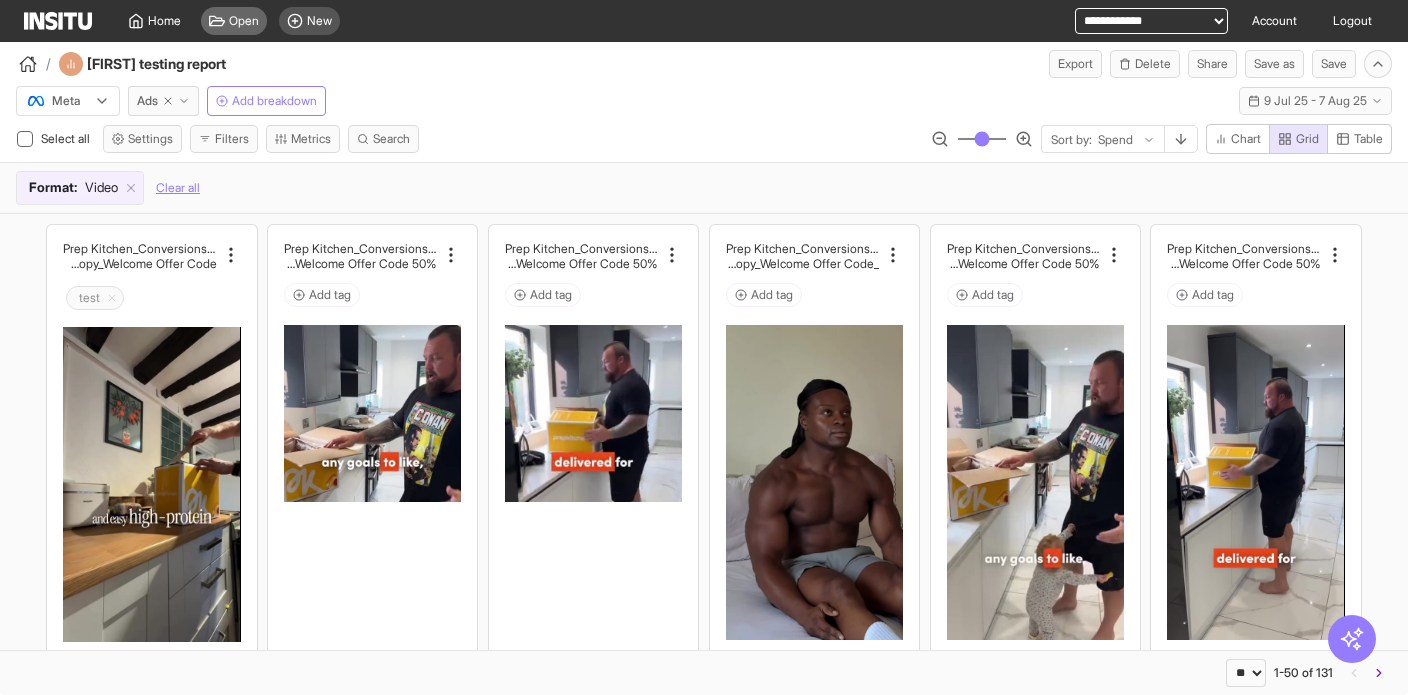 click on "Open" at bounding box center [244, 21] 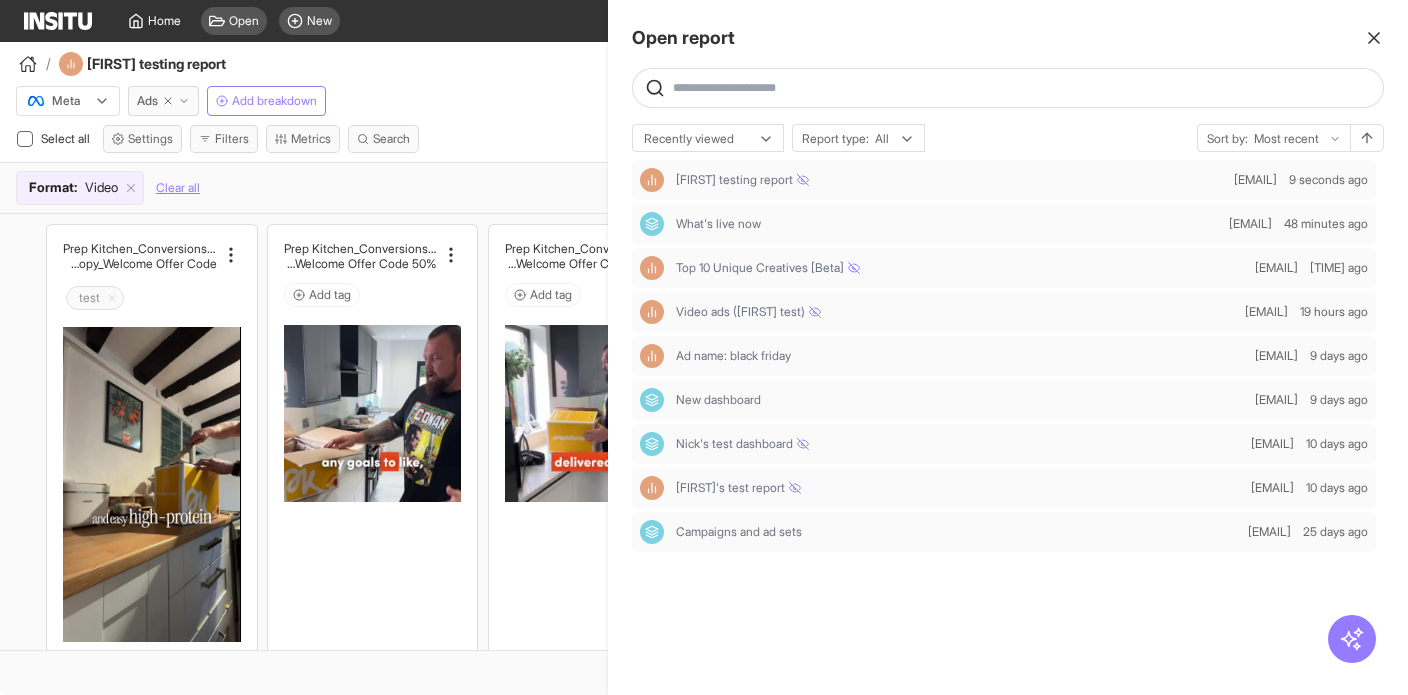 click 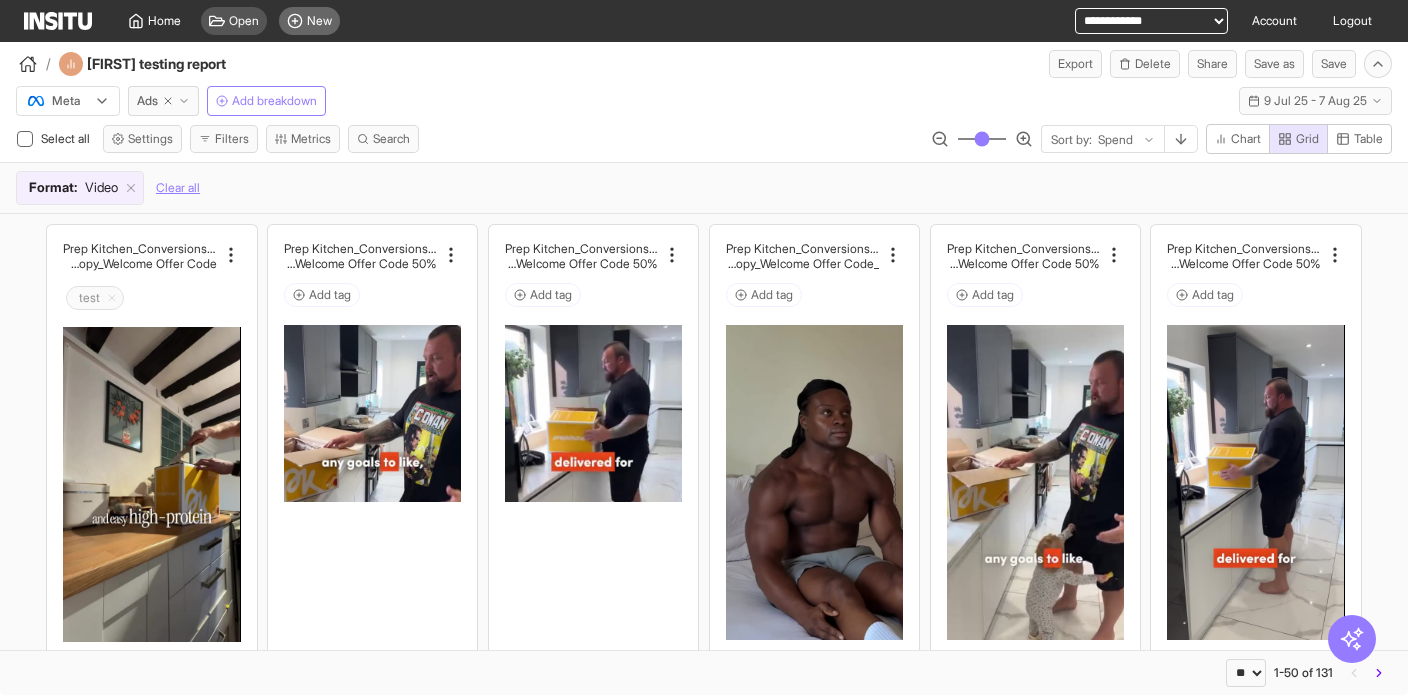 click 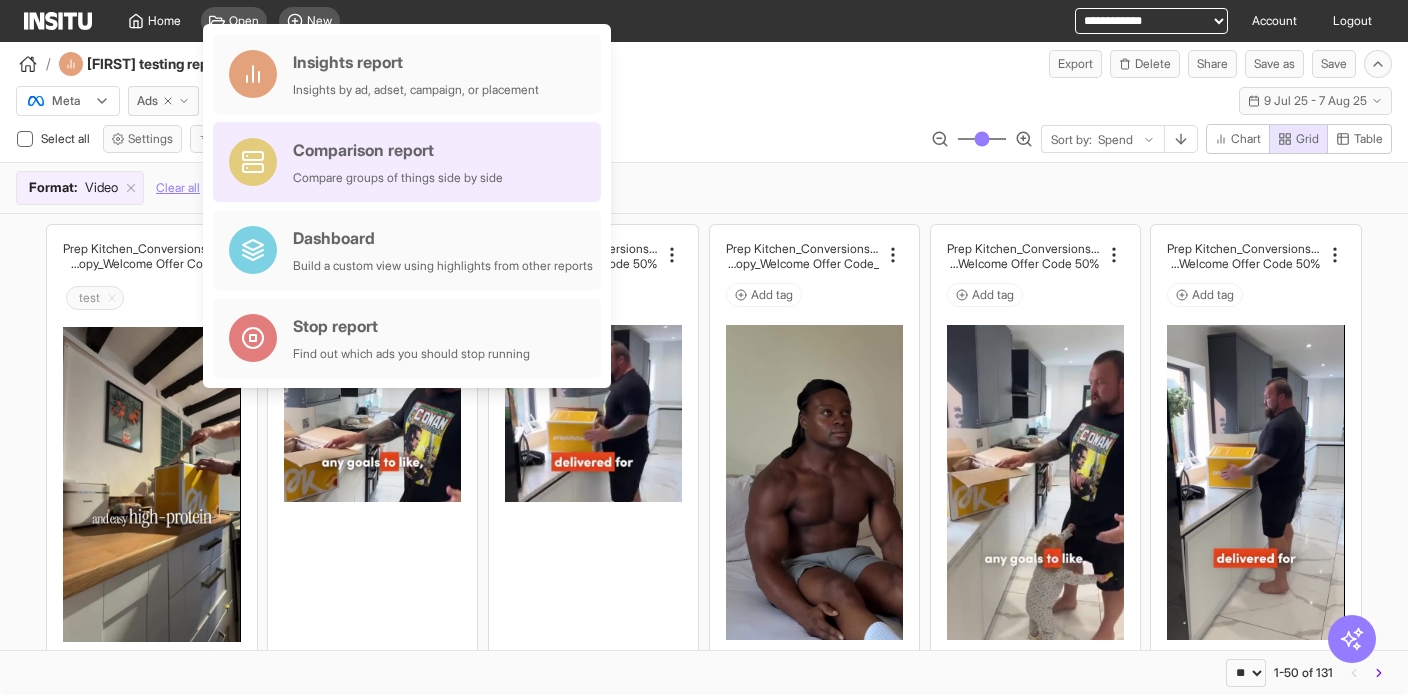 drag, startPoint x: 383, startPoint y: 145, endPoint x: 410, endPoint y: 145, distance: 27 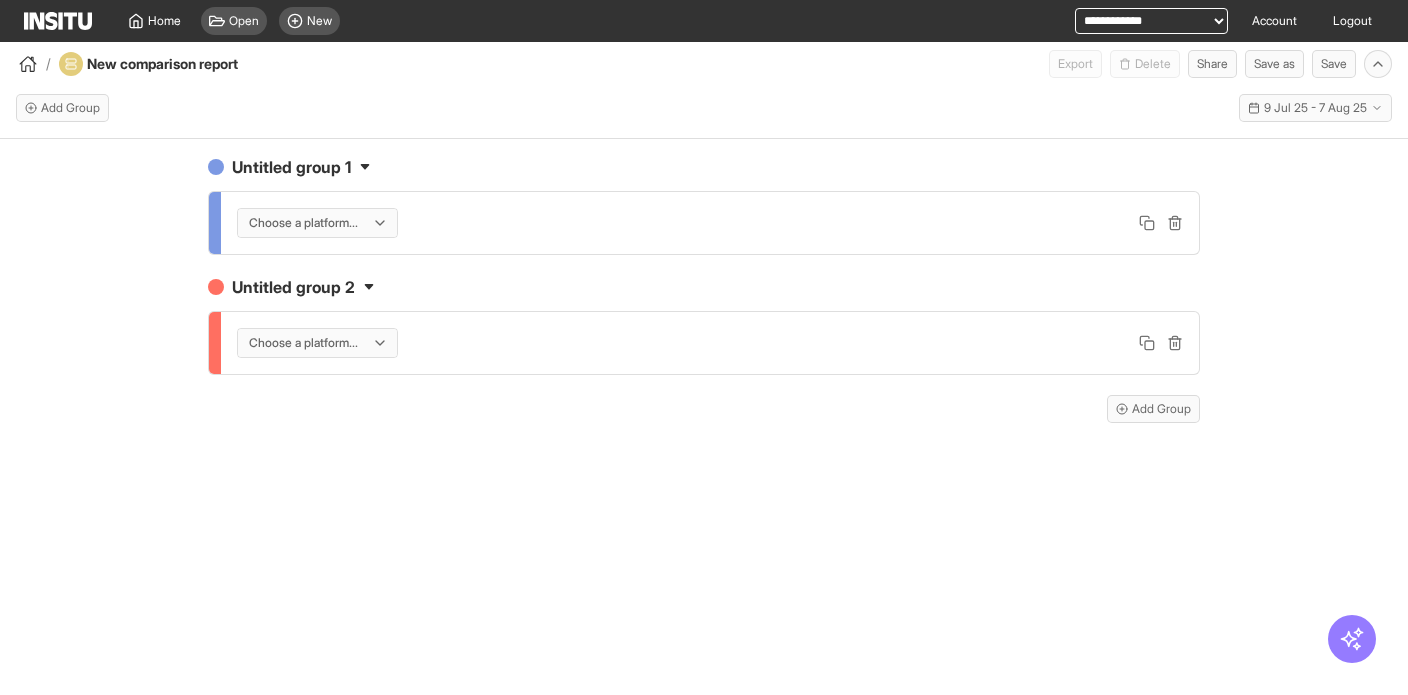 click at bounding box center (303, 223) 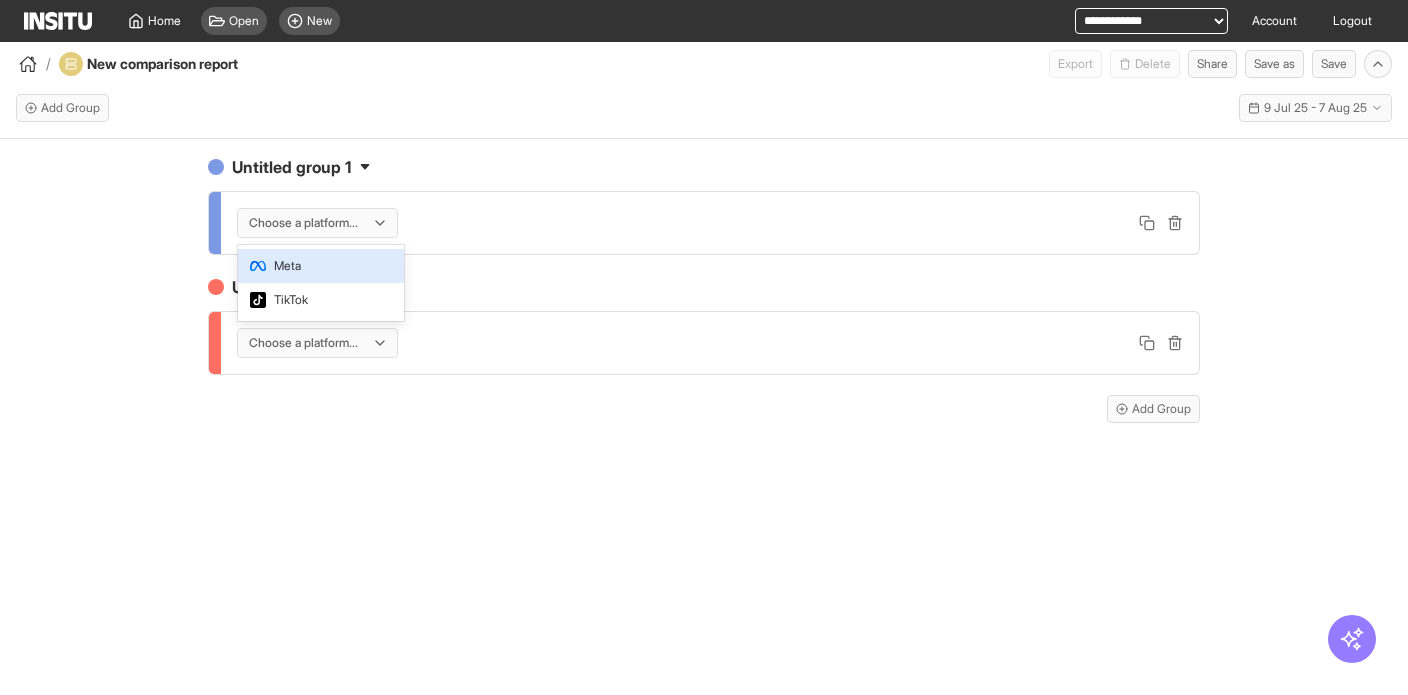 click on "Meta" at bounding box center [321, 266] 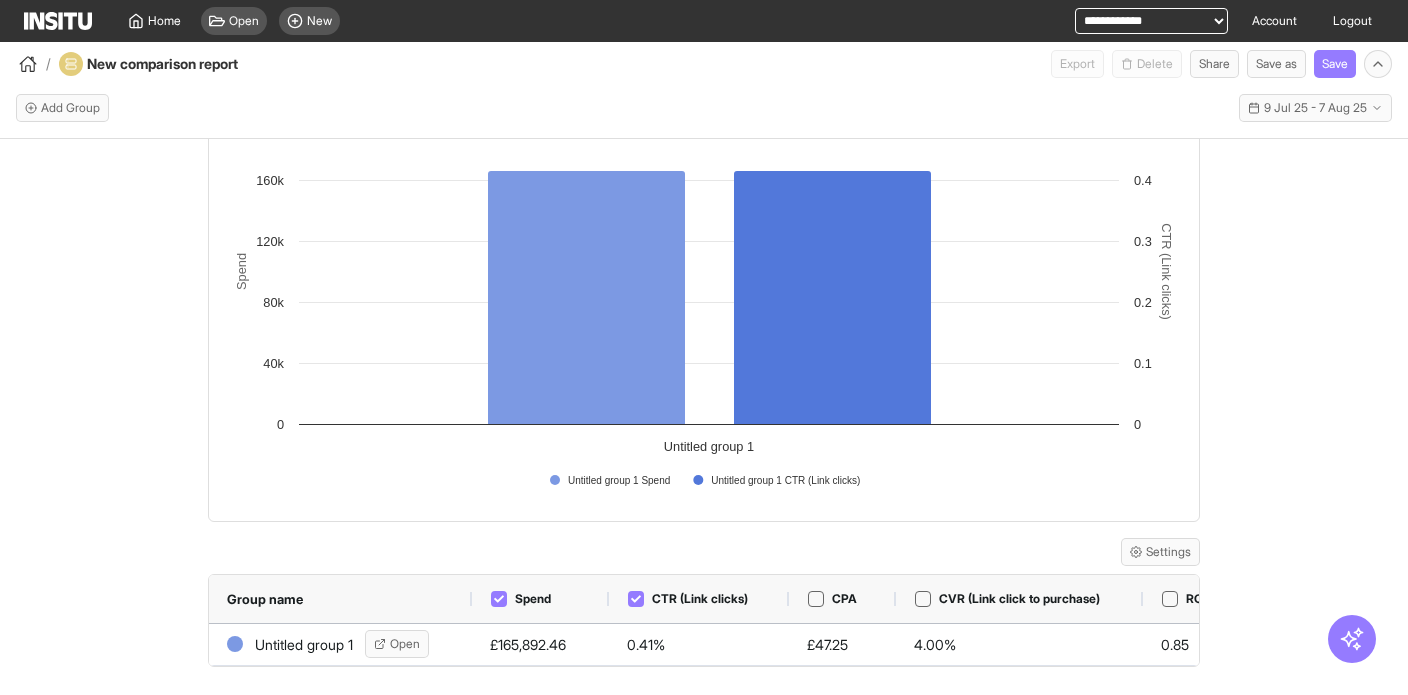 scroll, scrollTop: 0, scrollLeft: 0, axis: both 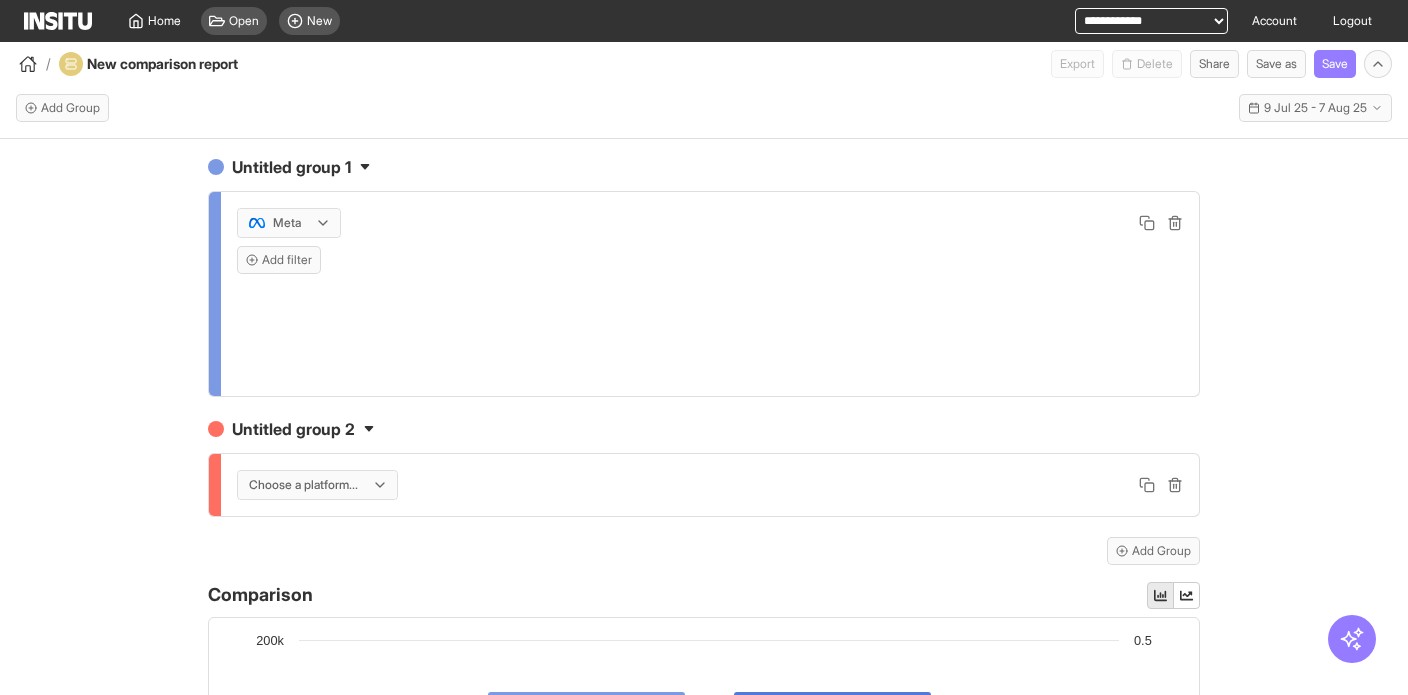 click on "Untitled group 1 option [object Object], selected. Meta Add filter Untitled group 2 Choose a platform... Add Group Comparison Created with Highcharts 11.4.8 Spend CTR (Link clicks) Untitled group 1 Spend Untitled group 1 CTR (Link clicks) Untitled group 1 0 40k 80k 120k 160k 200k 0 0.1 0.2 0.3 0.4 0.5 Settings
Group name
Spend
CTR (Link clicks)
CPA
CVR (Link click to purchase)
ROAS Untitled group 1 Open £165,892.46 0.41% £47.25 4.00% 0.85
to of" at bounding box center [704, 435] 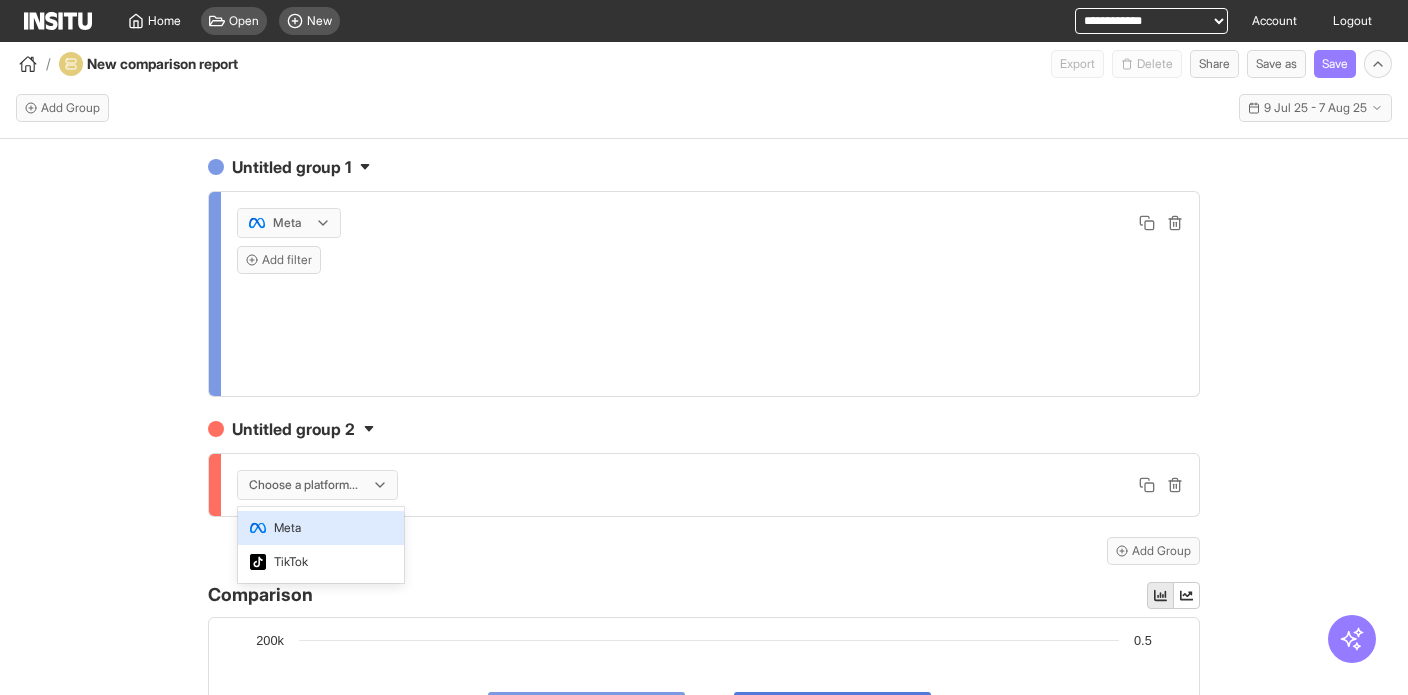 click at bounding box center [303, 485] 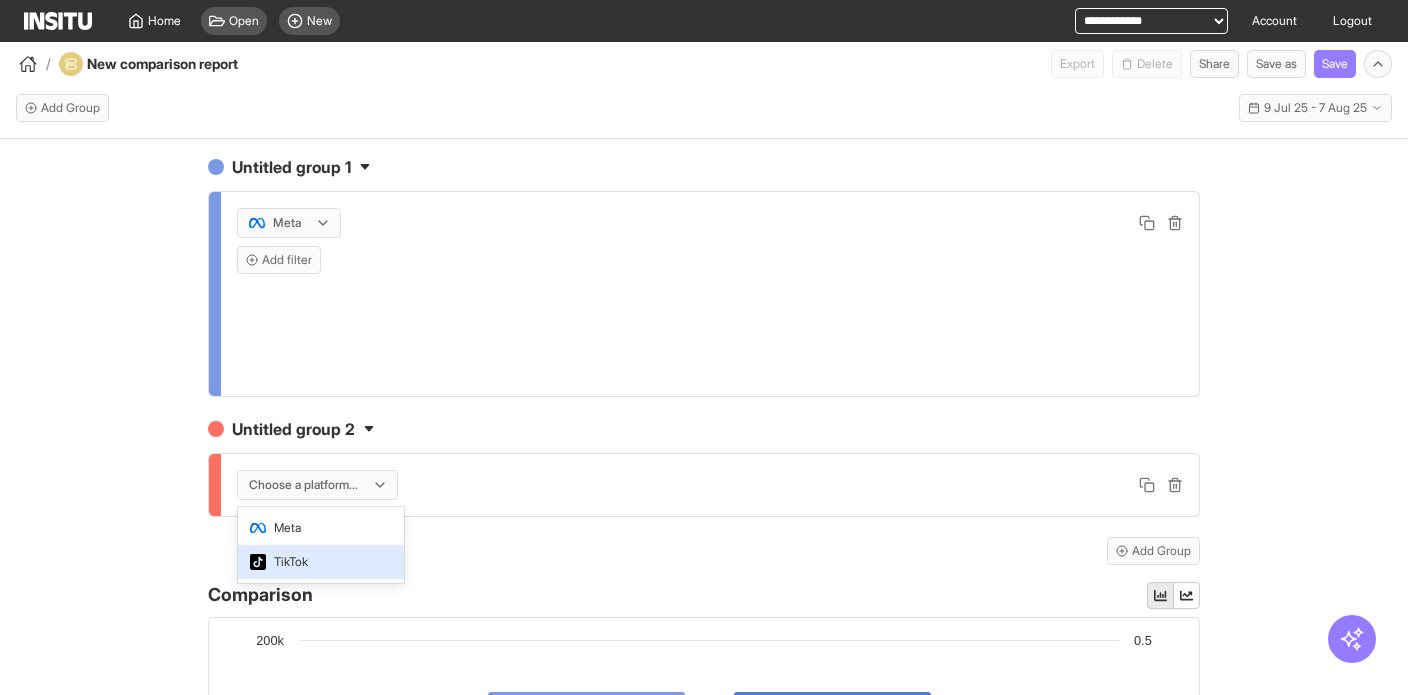 click on "TikTok" at bounding box center [321, 562] 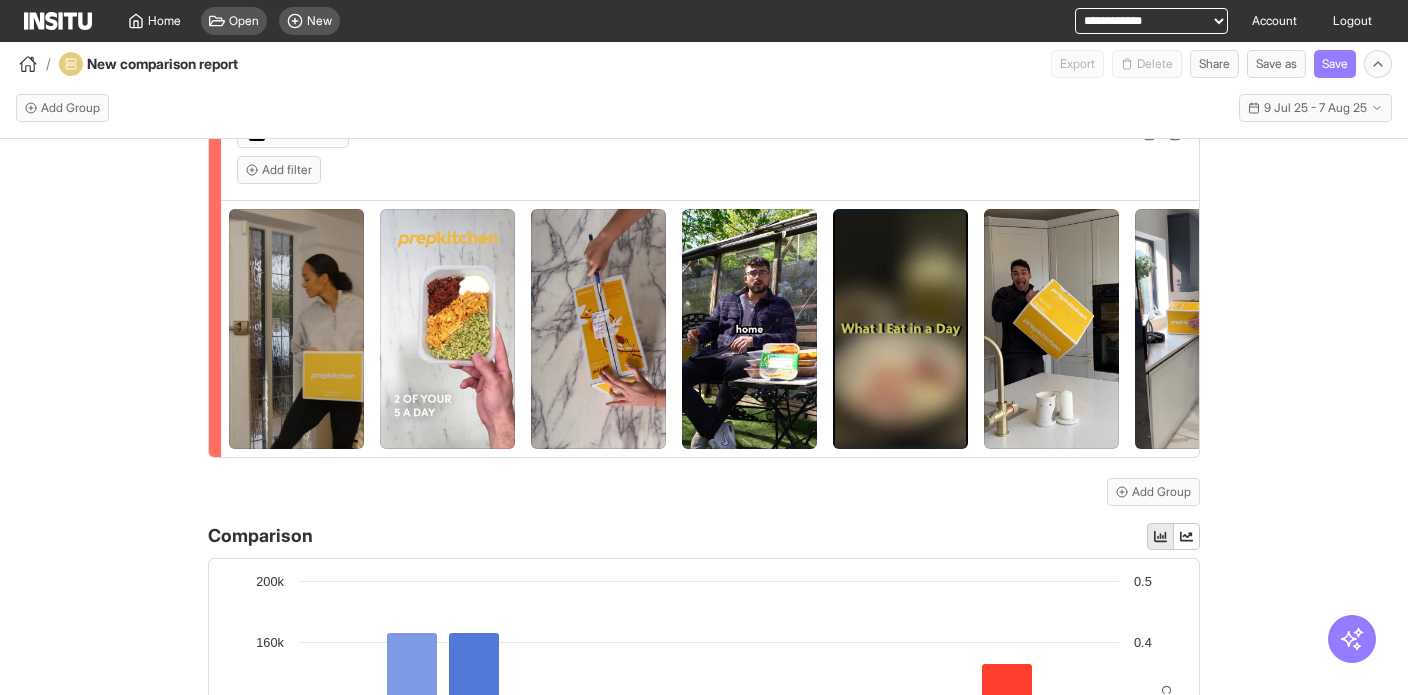scroll, scrollTop: 0, scrollLeft: 0, axis: both 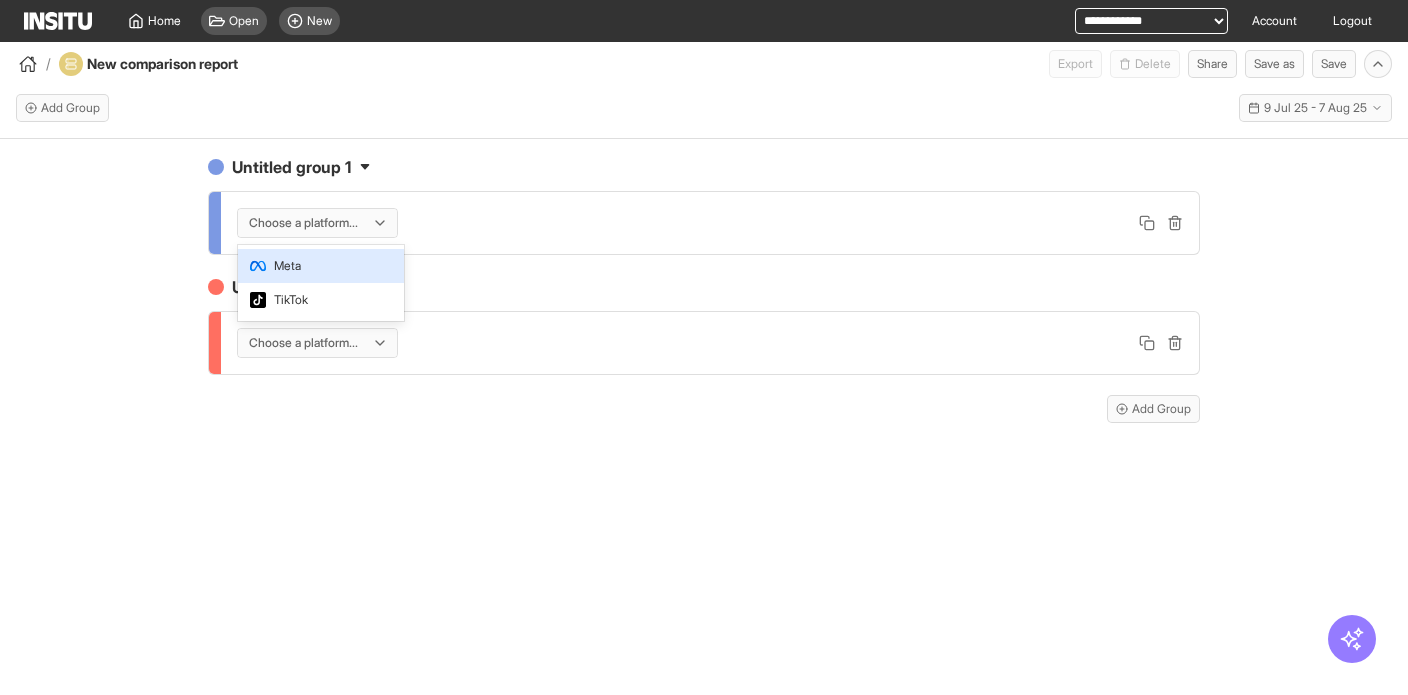 click at bounding box center [303, 223] 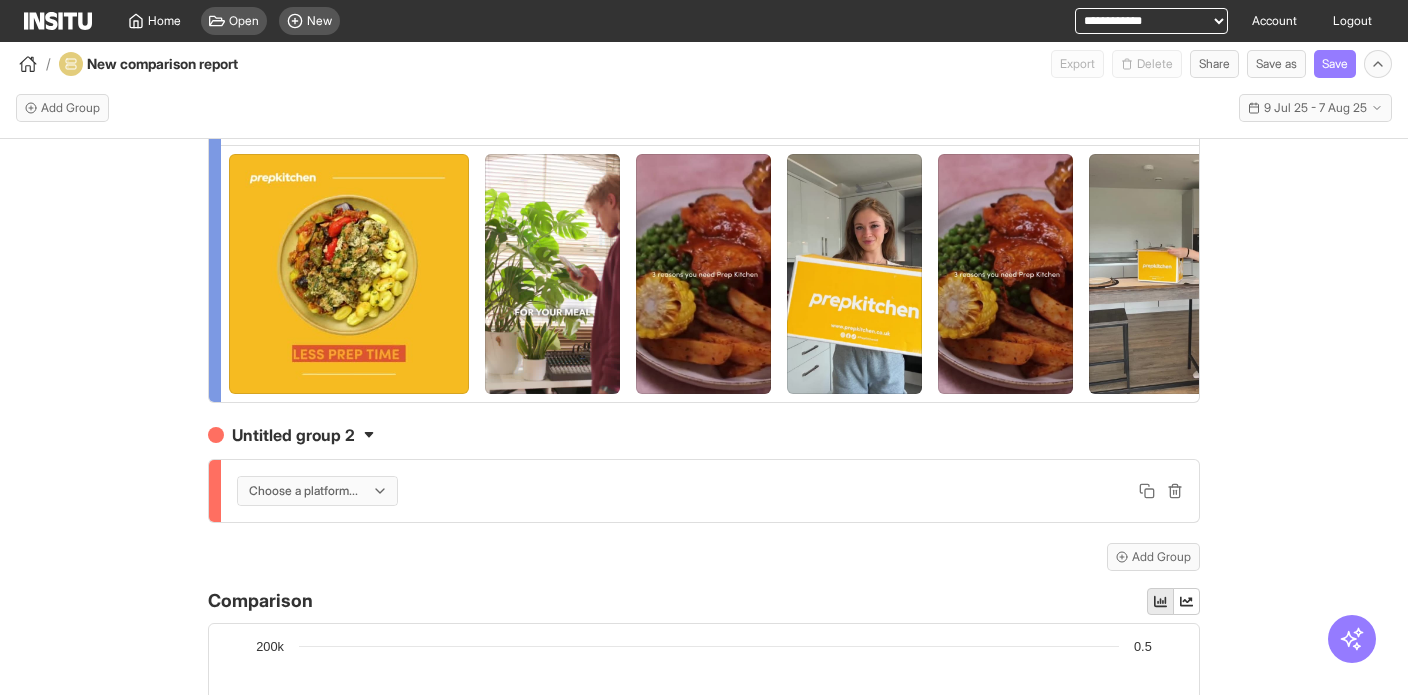 scroll, scrollTop: 191, scrollLeft: 0, axis: vertical 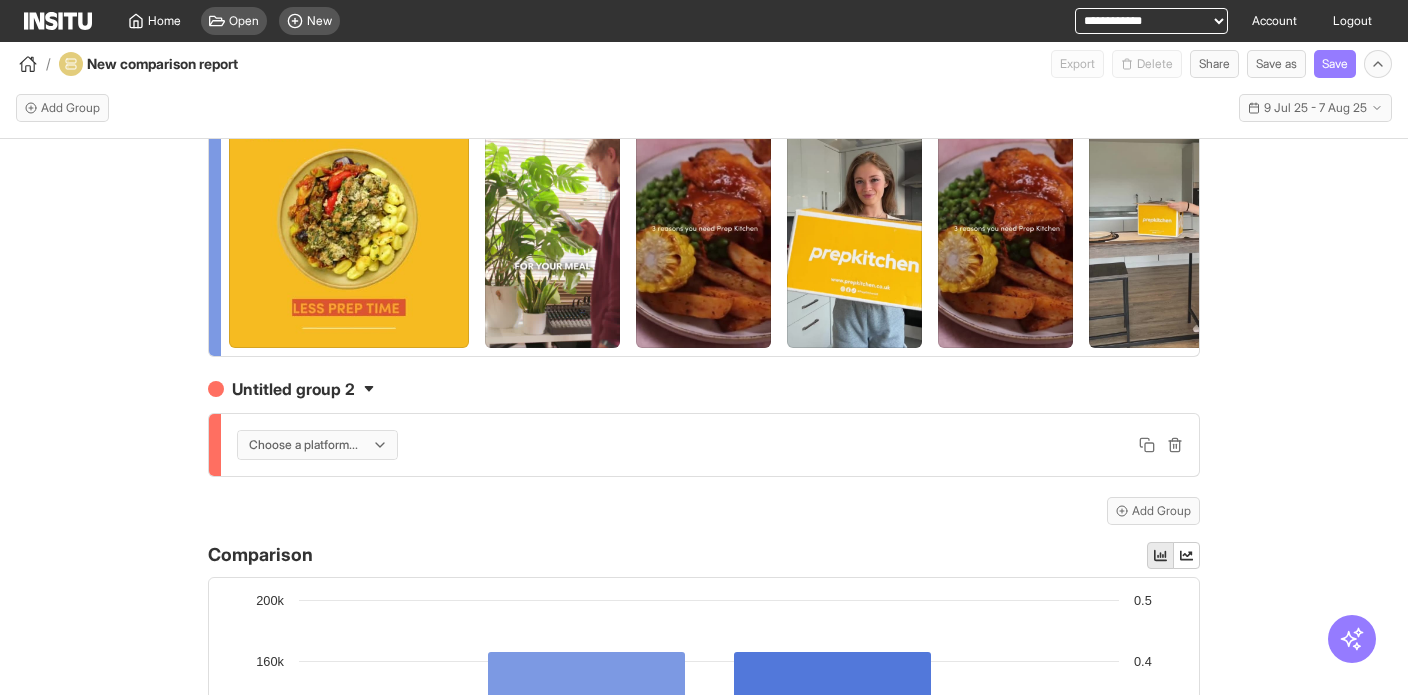 click on "Choose a platform..." at bounding box center (710, 445) 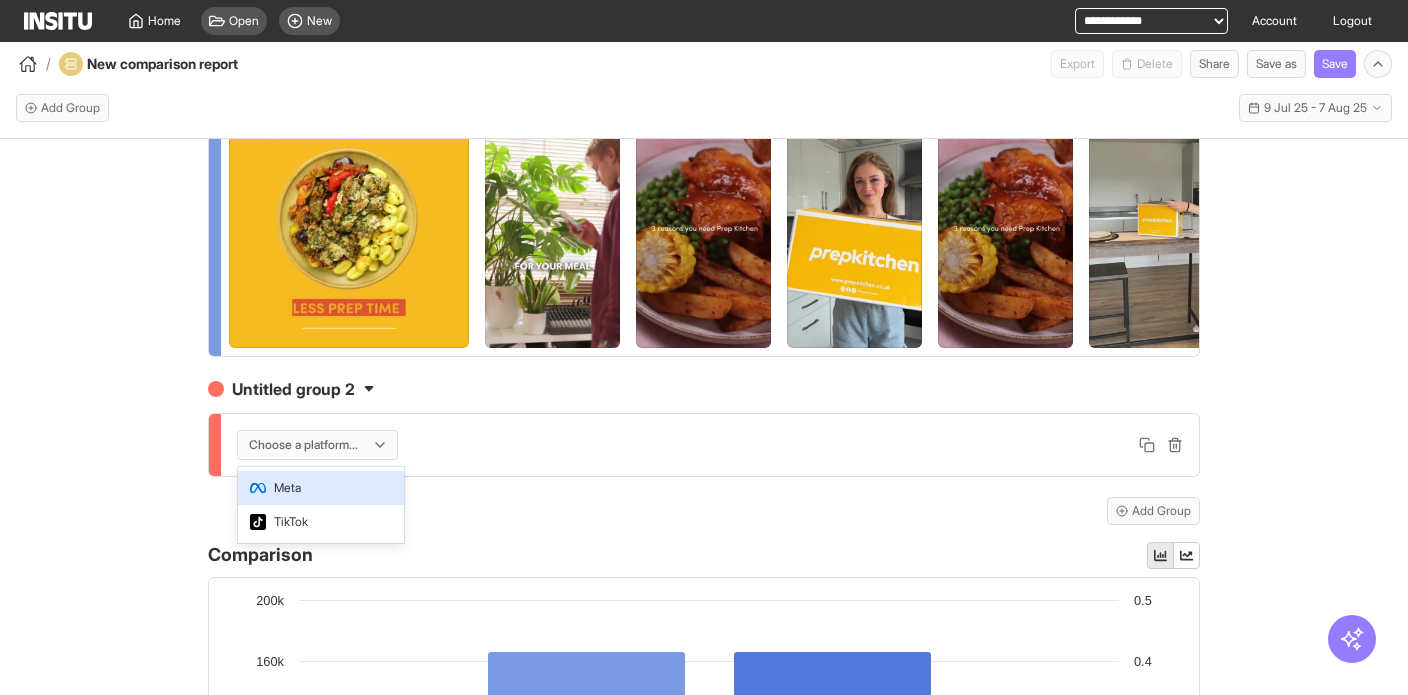 click at bounding box center [303, 445] 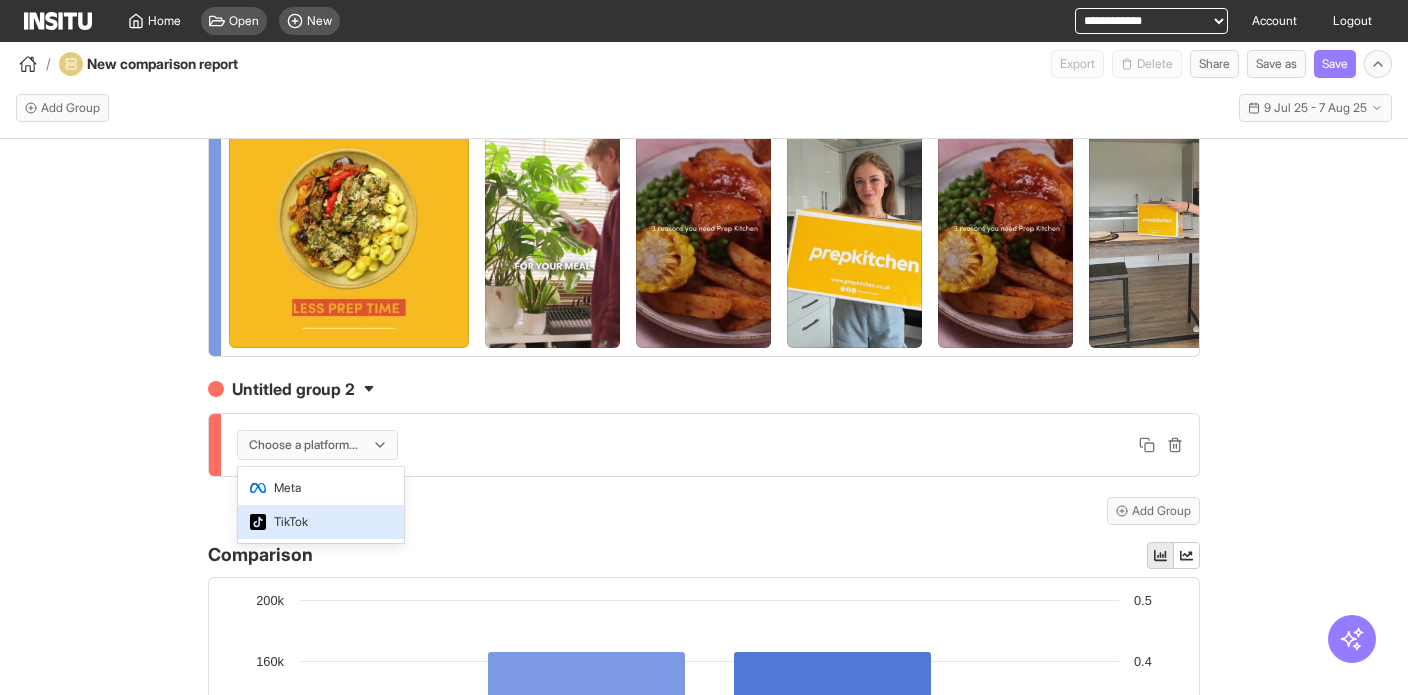 drag, startPoint x: 301, startPoint y: 519, endPoint x: 855, endPoint y: 456, distance: 557.5706 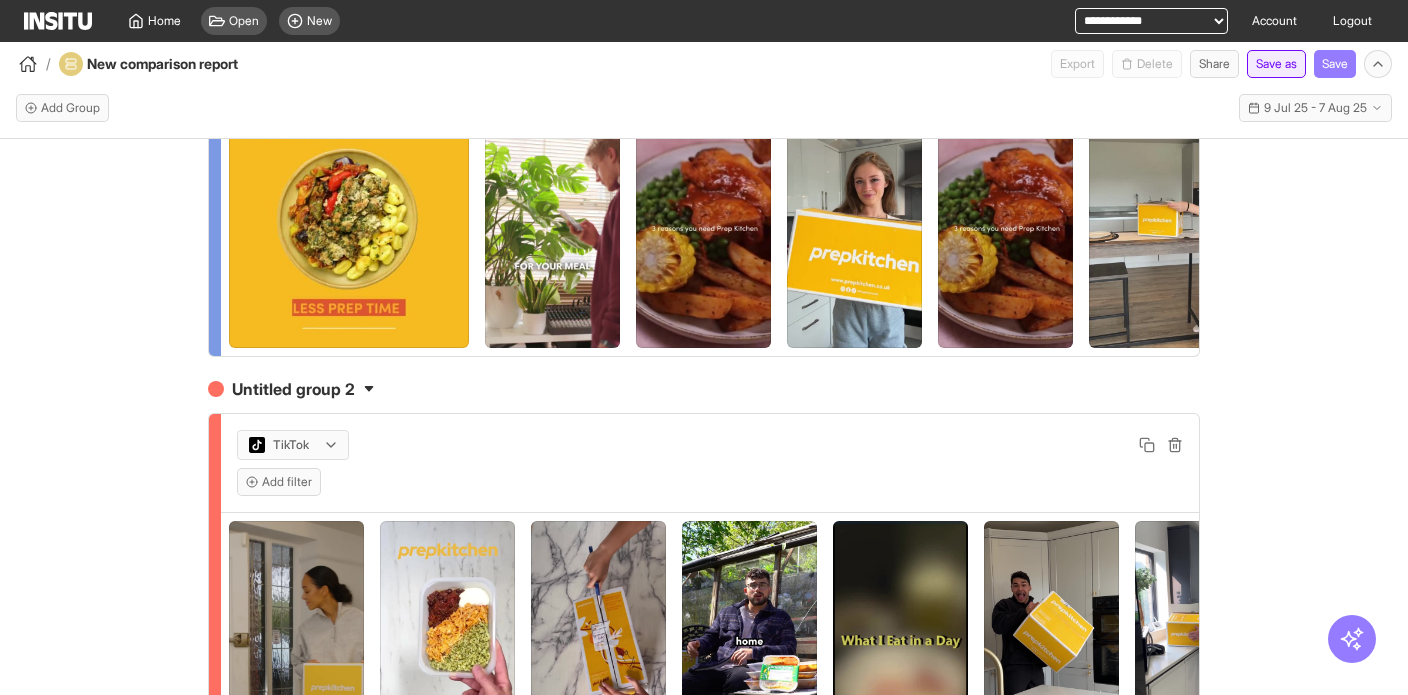 click on "Save as" at bounding box center (1276, 64) 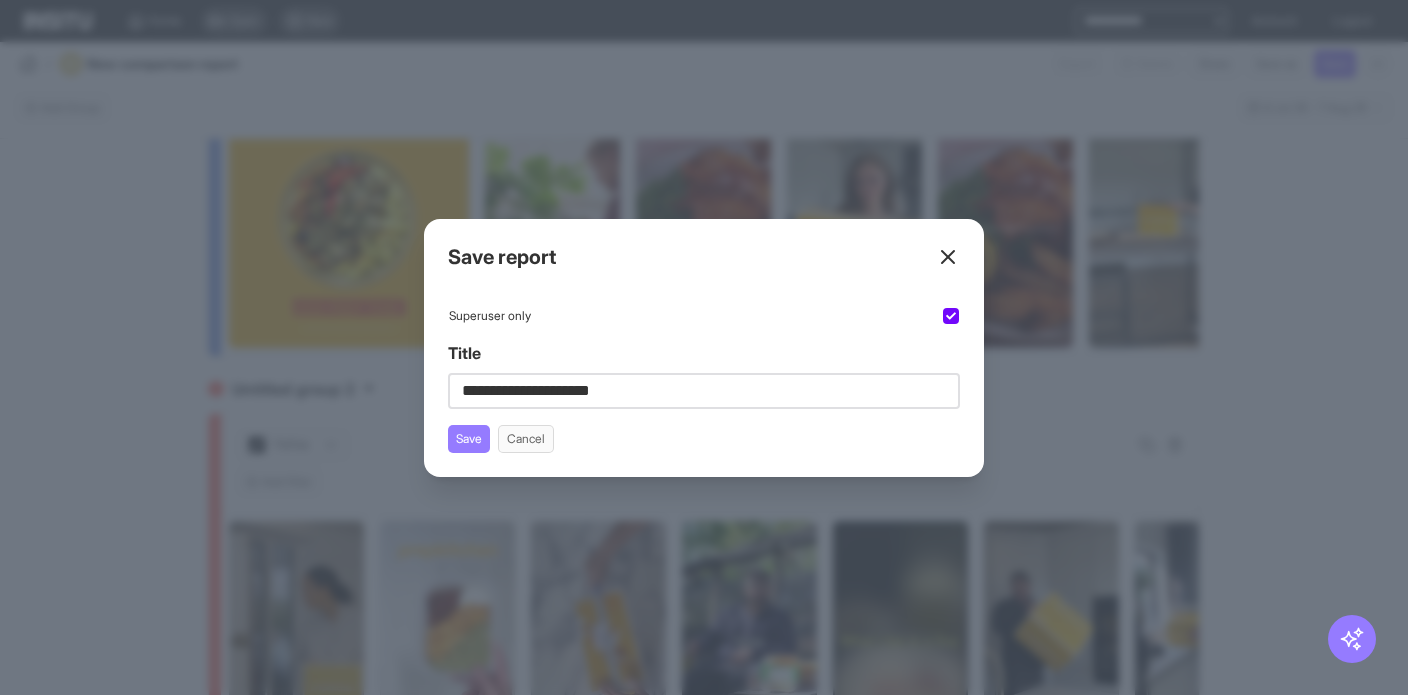 type on "**********" 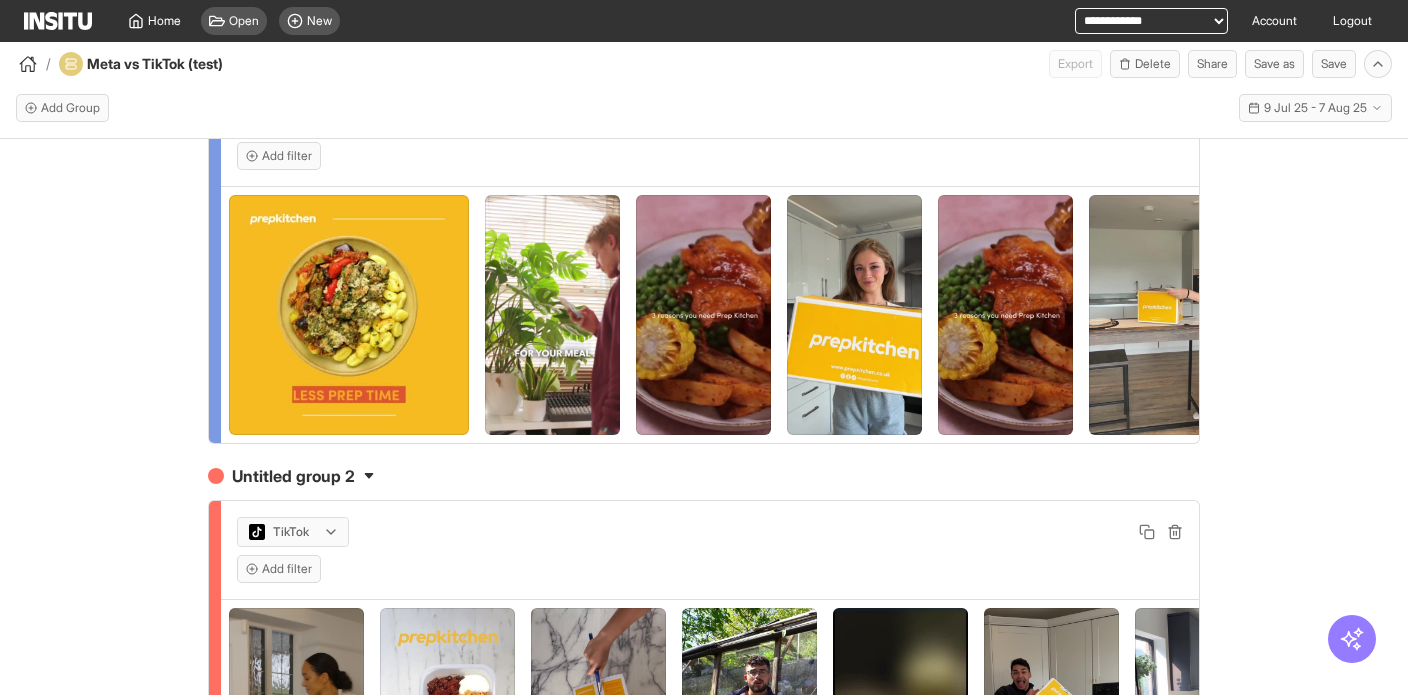 scroll, scrollTop: 0, scrollLeft: 0, axis: both 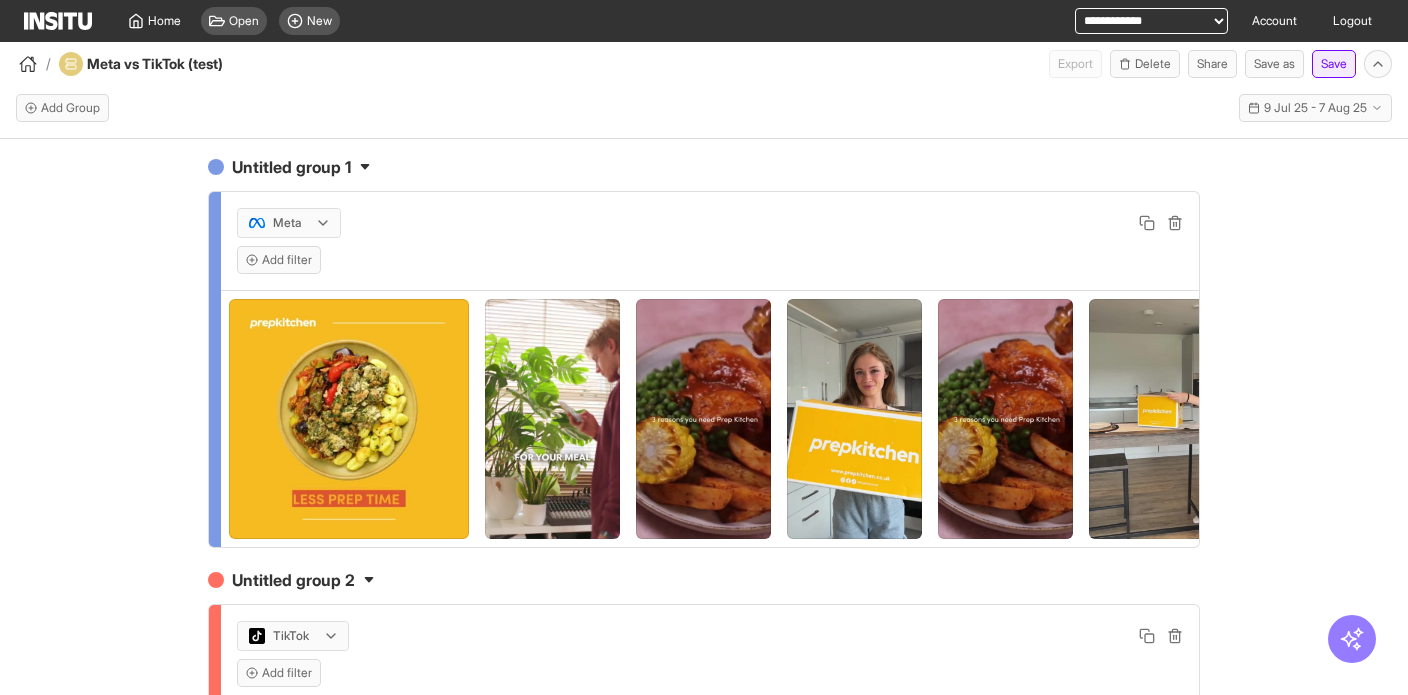 click on "Save" at bounding box center [1334, 64] 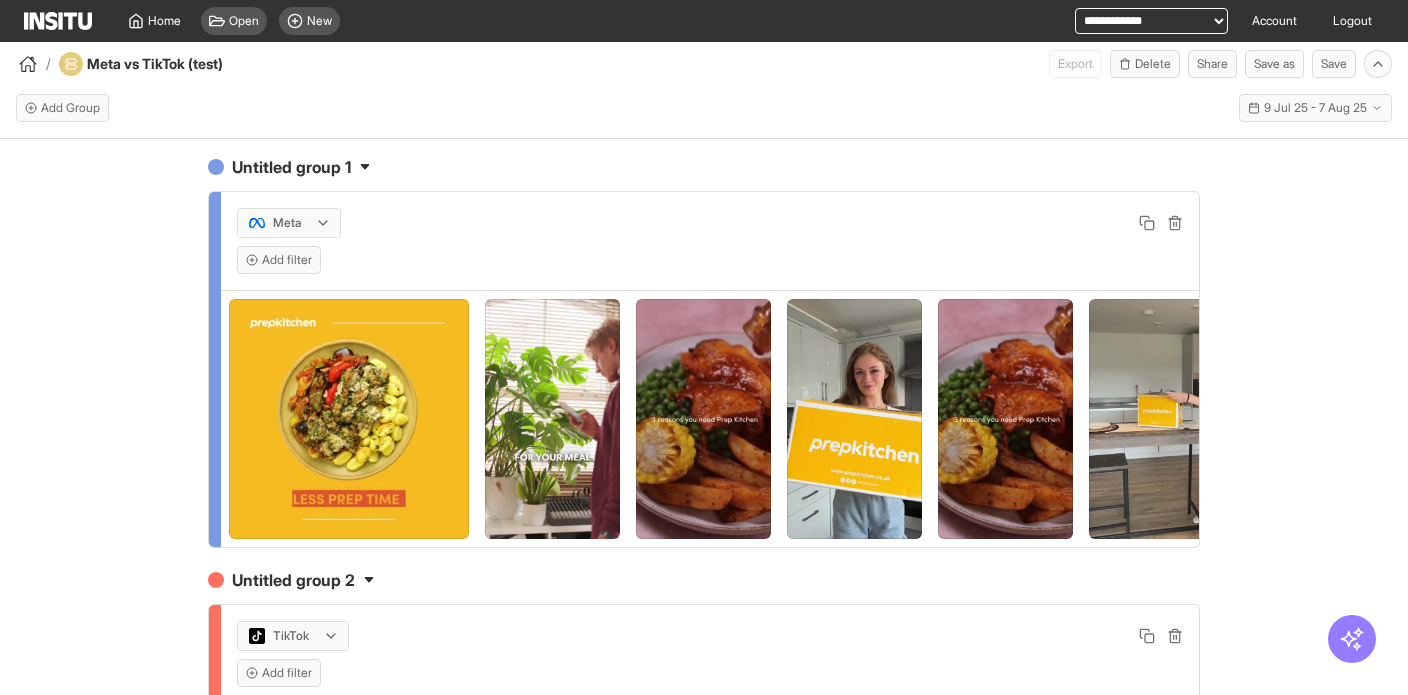 click on "Save as" at bounding box center (1274, 64) 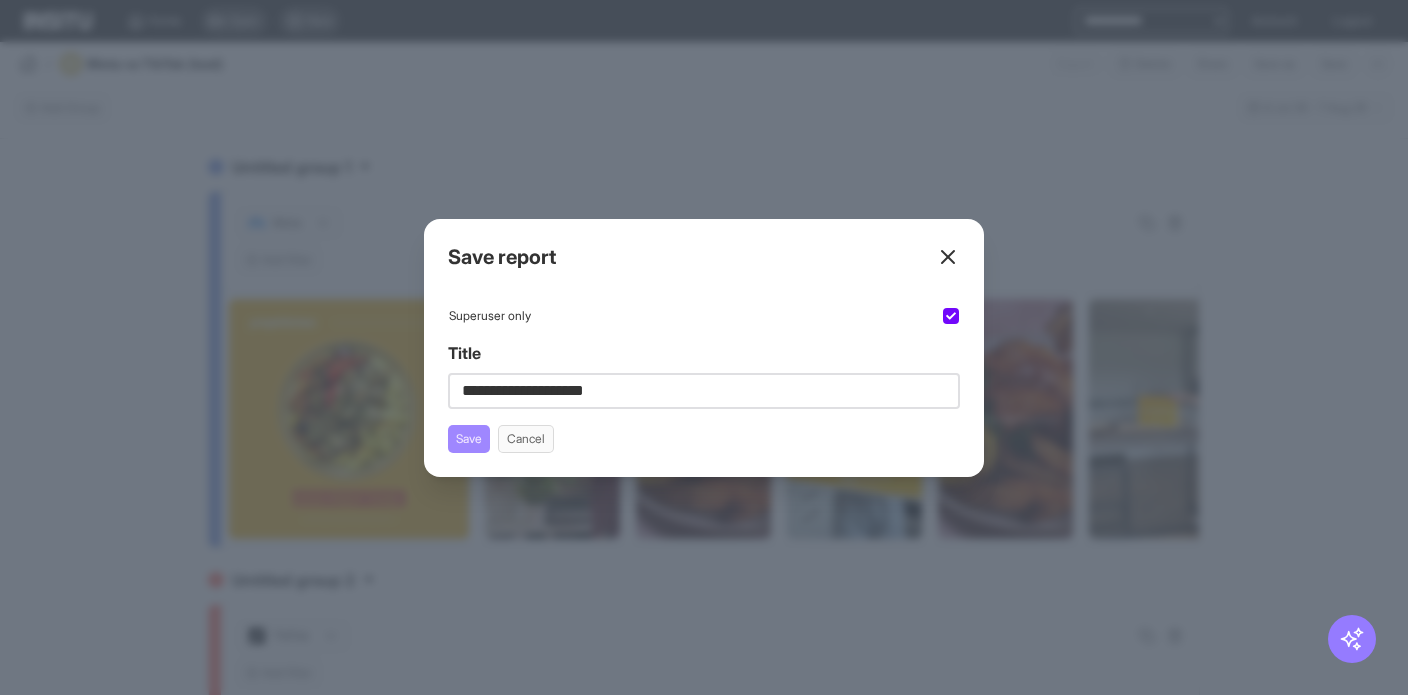 type on "**********" 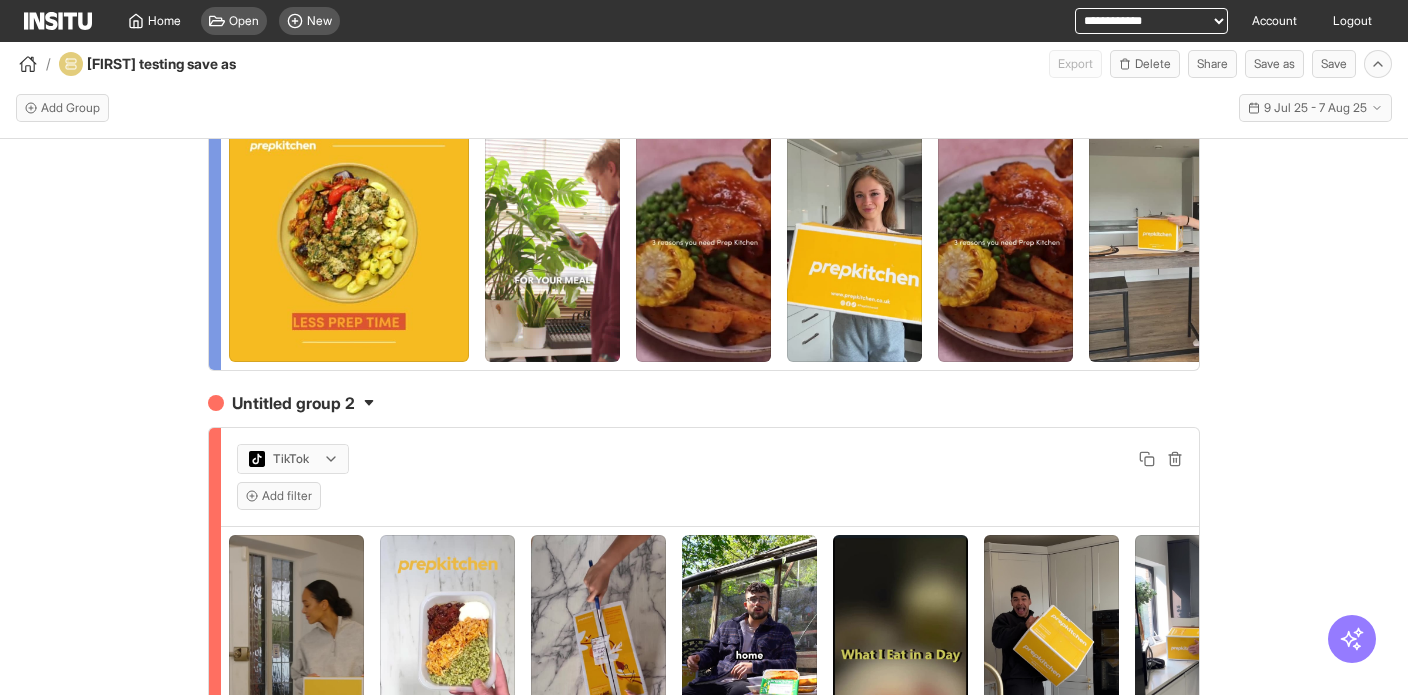 scroll, scrollTop: 0, scrollLeft: 0, axis: both 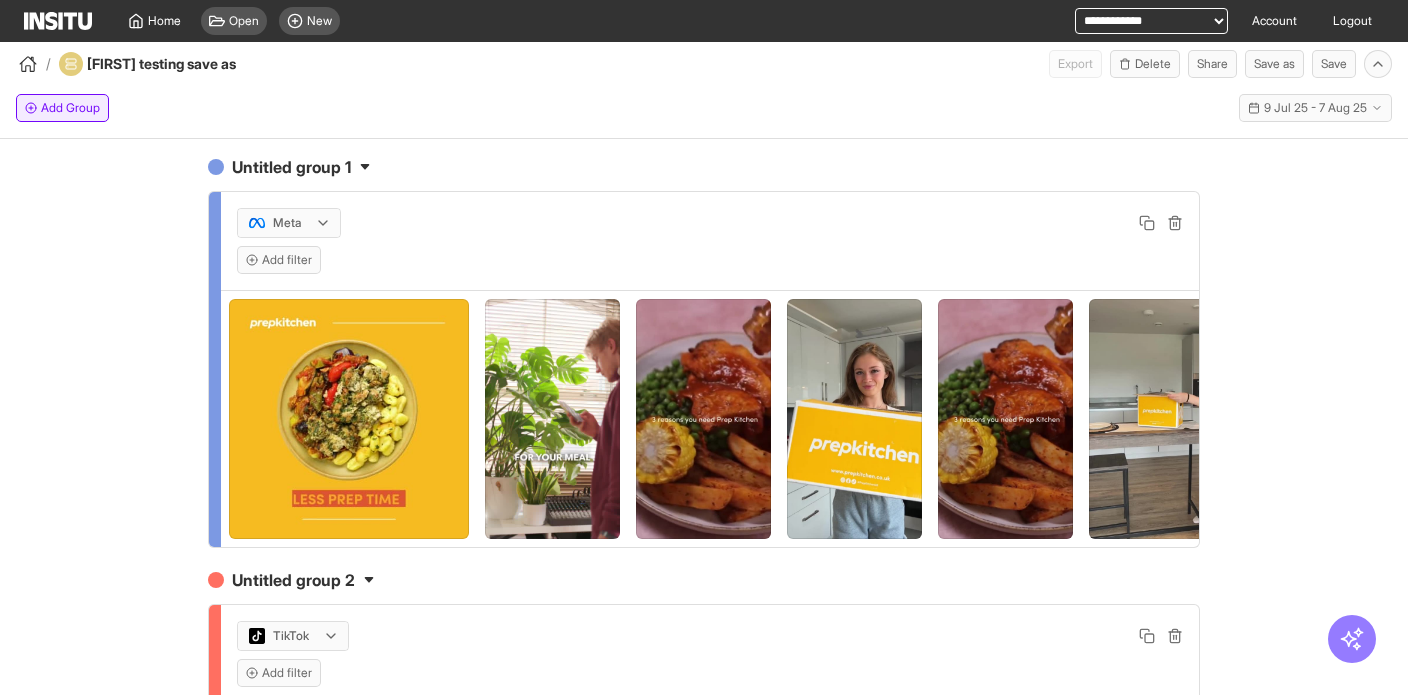 click on "Add Group" at bounding box center [62, 108] 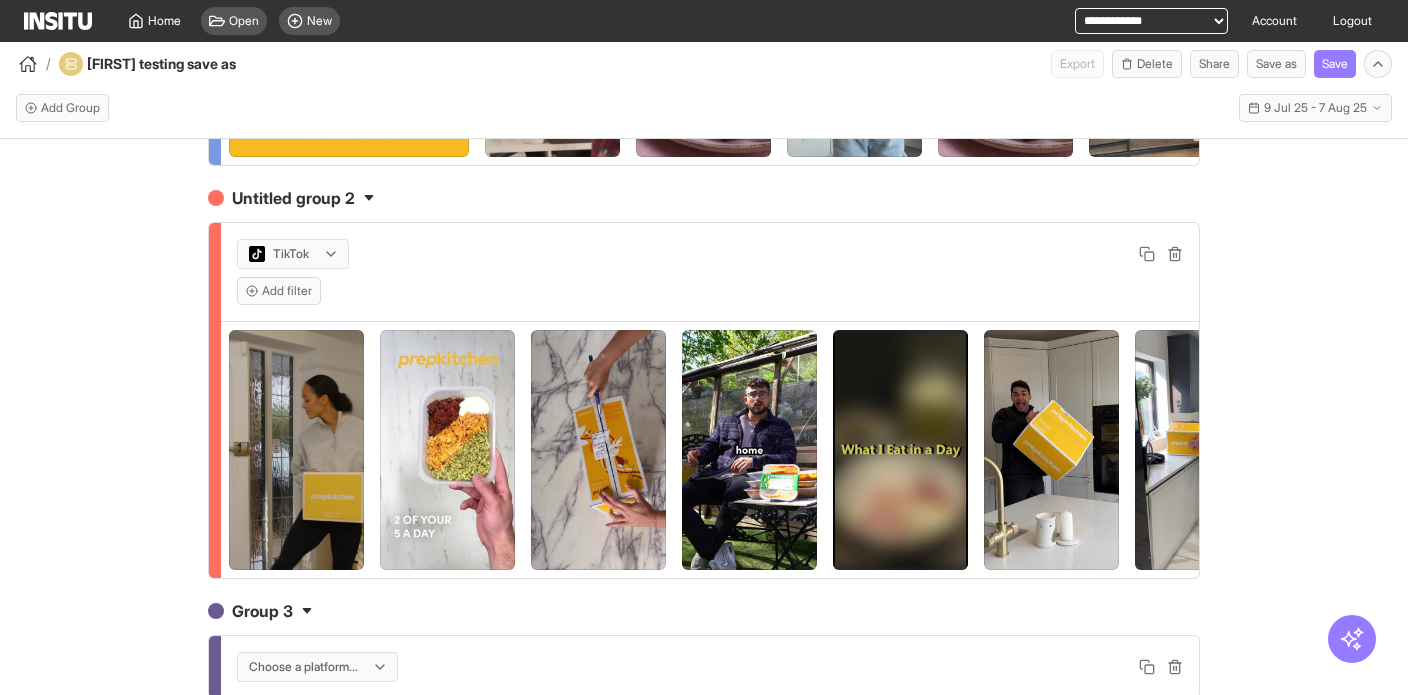 scroll, scrollTop: 569, scrollLeft: 0, axis: vertical 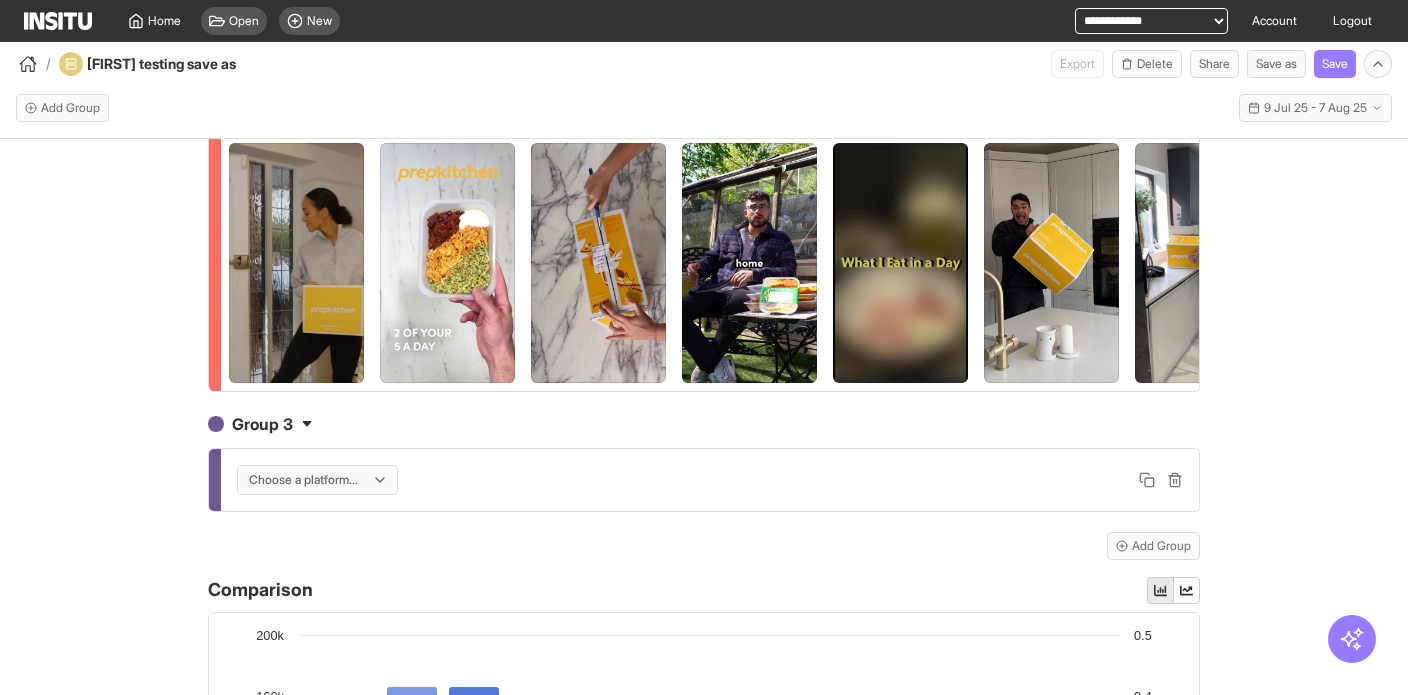 click at bounding box center [303, 480] 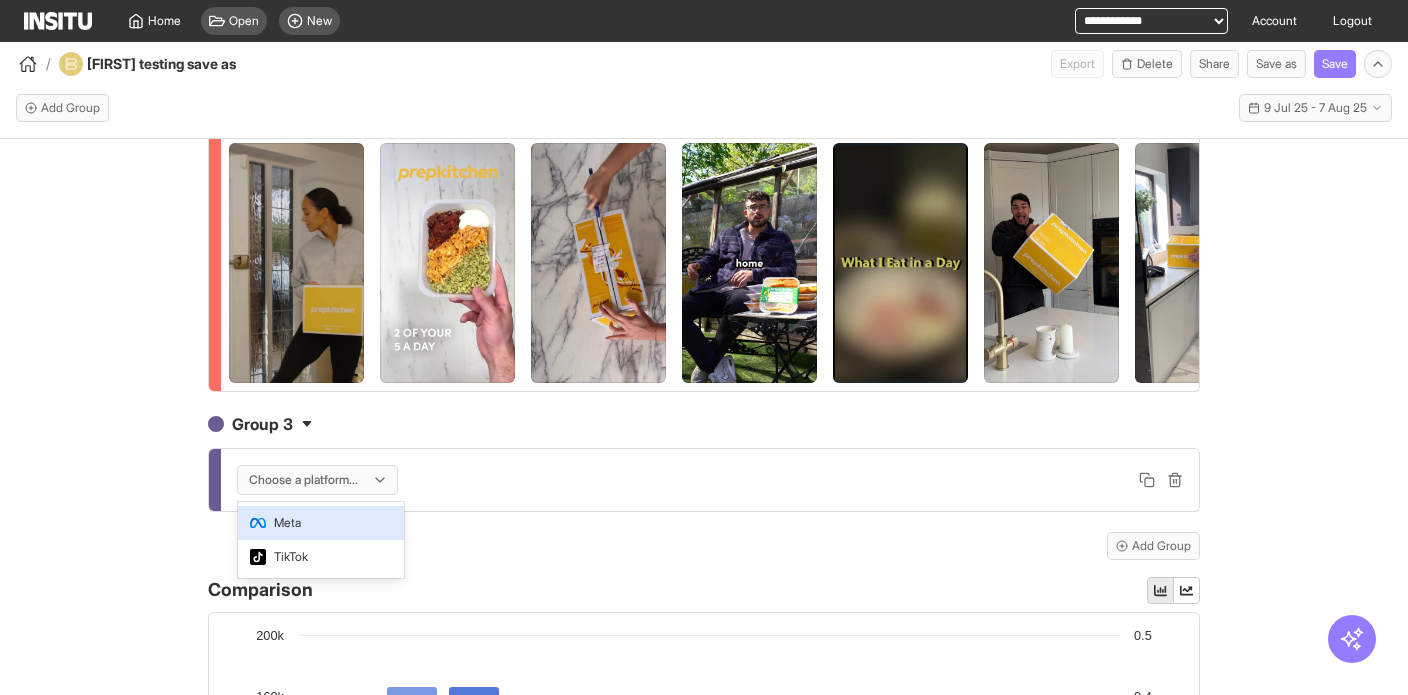 drag, startPoint x: 274, startPoint y: 519, endPoint x: 499, endPoint y: 493, distance: 226.49724 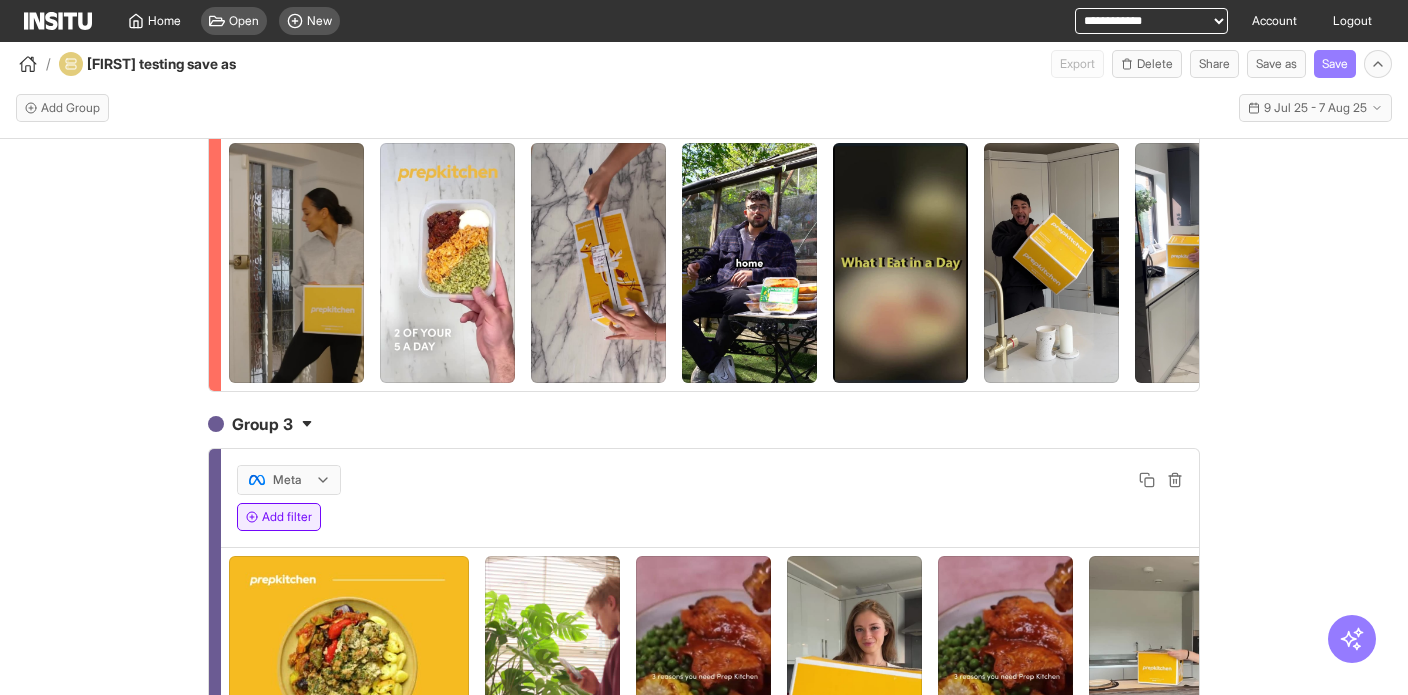 drag, startPoint x: 308, startPoint y: 523, endPoint x: 354, endPoint y: 521, distance: 46.043457 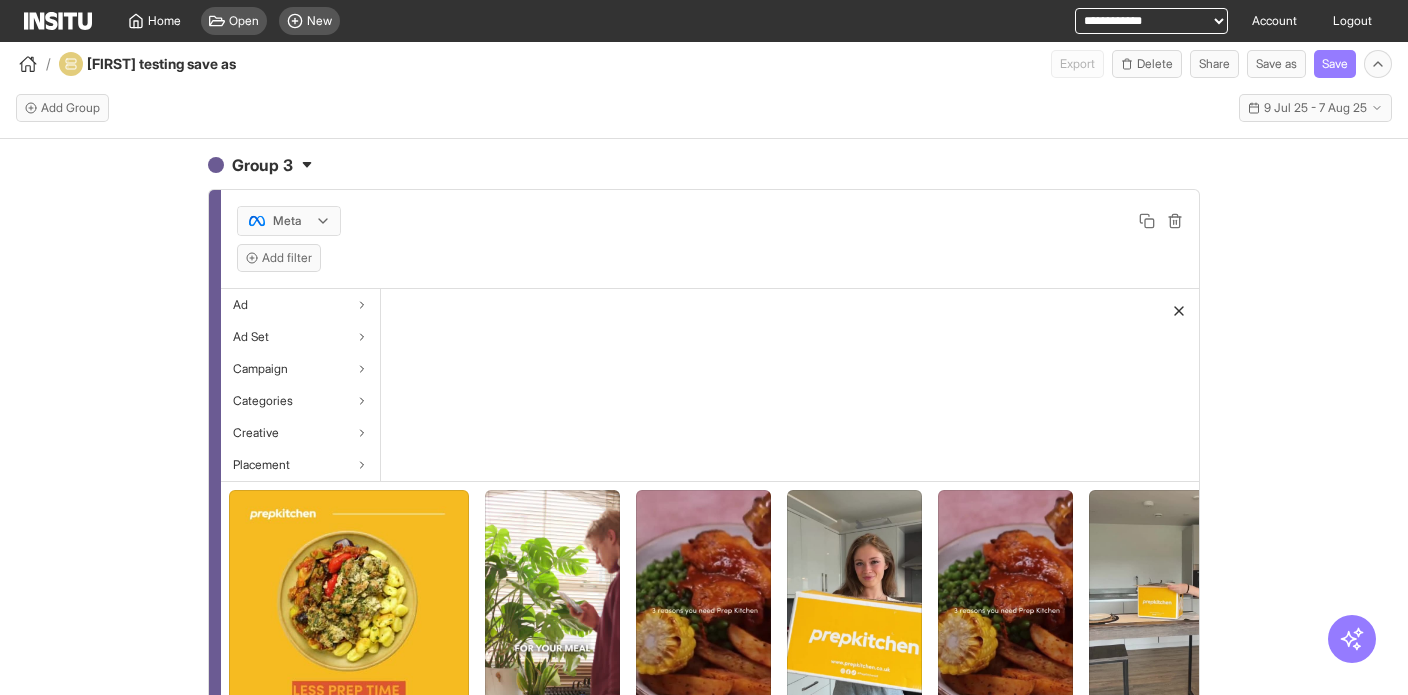 scroll, scrollTop: 836, scrollLeft: 0, axis: vertical 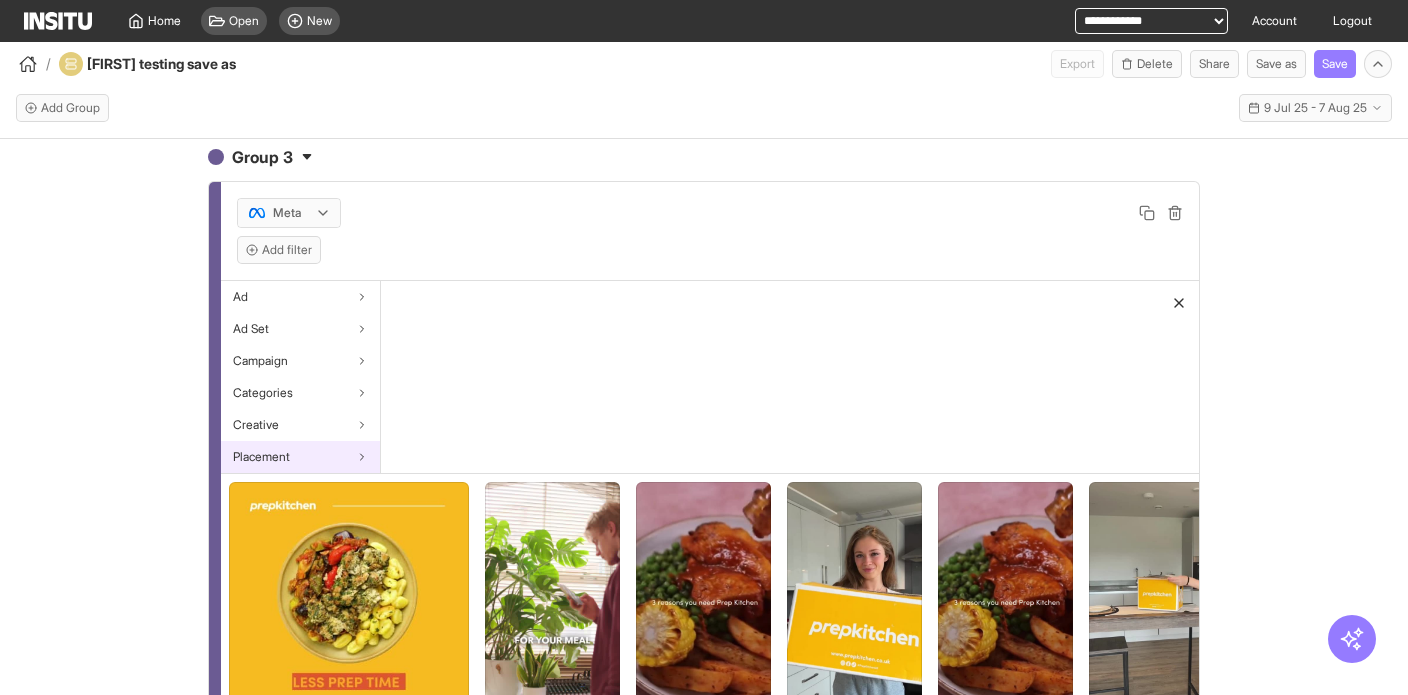 click on "Placement" at bounding box center [300, 457] 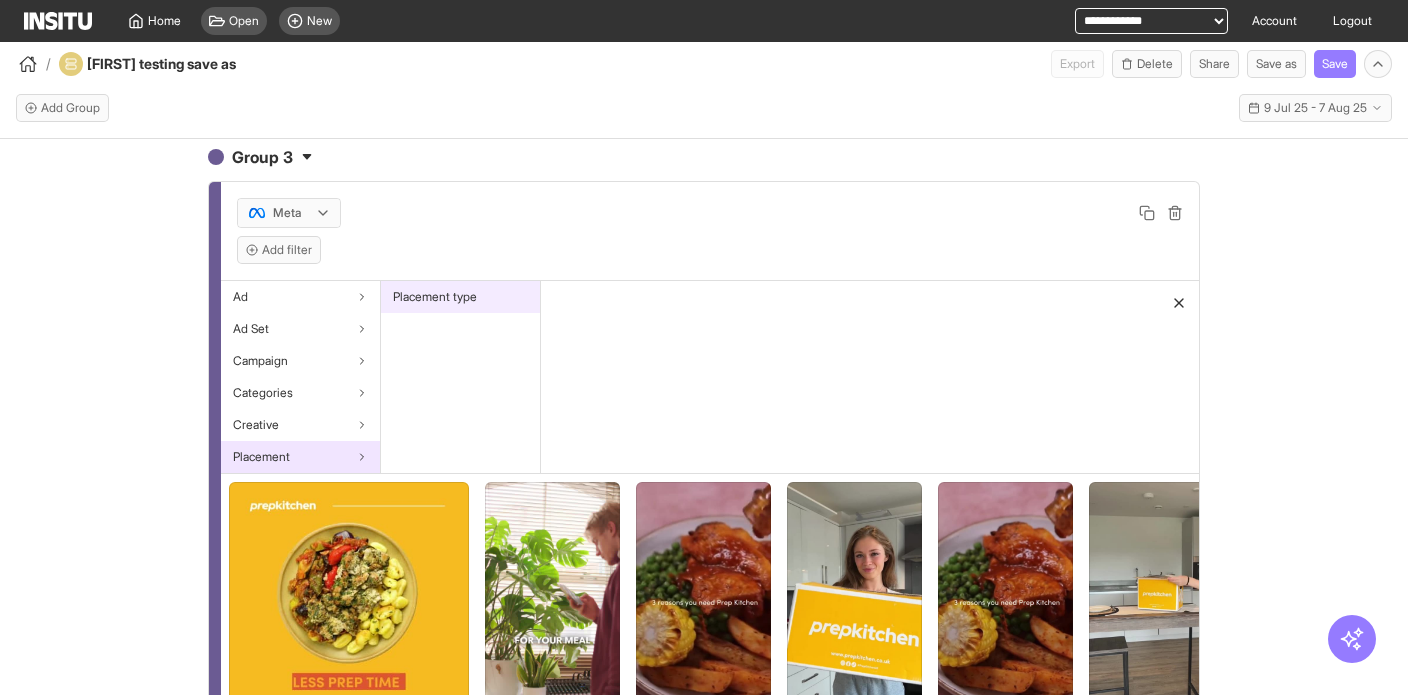 click on "Placement type" at bounding box center (435, 297) 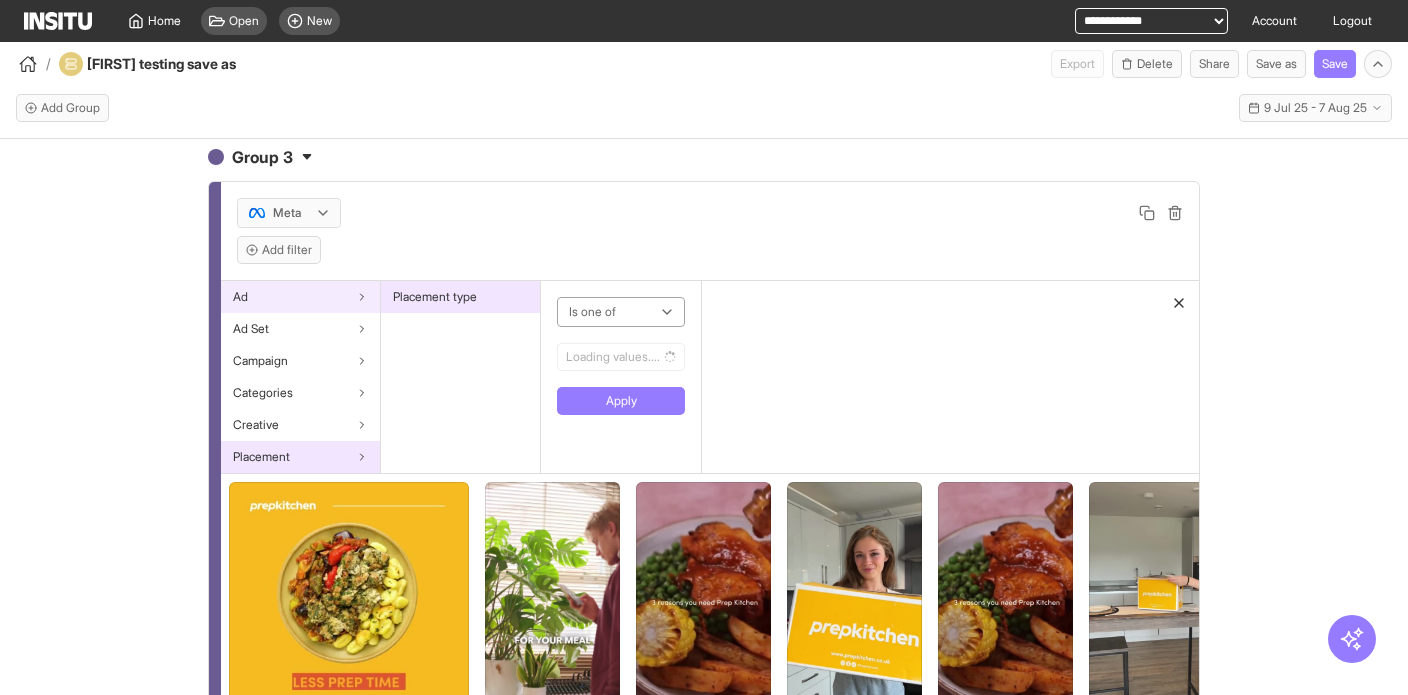 click on "Ad" at bounding box center [300, 297] 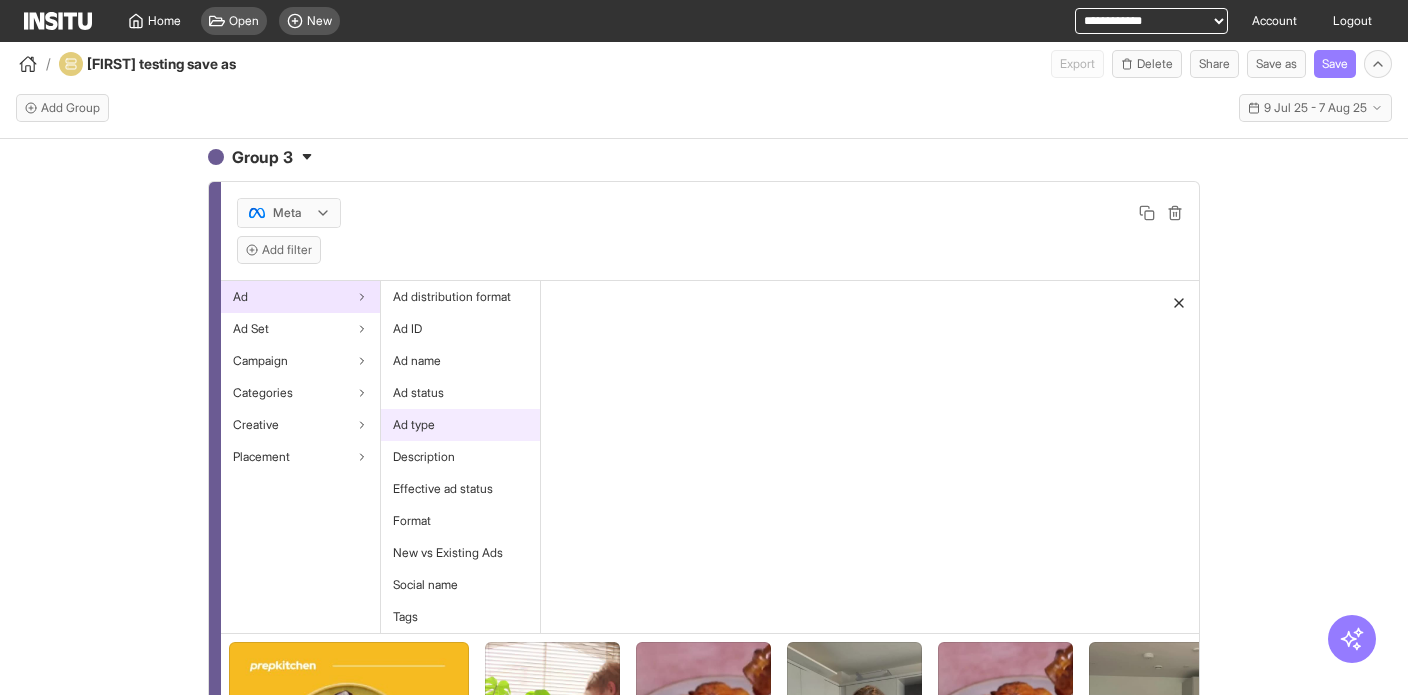 click on "Ad type" at bounding box center (460, 425) 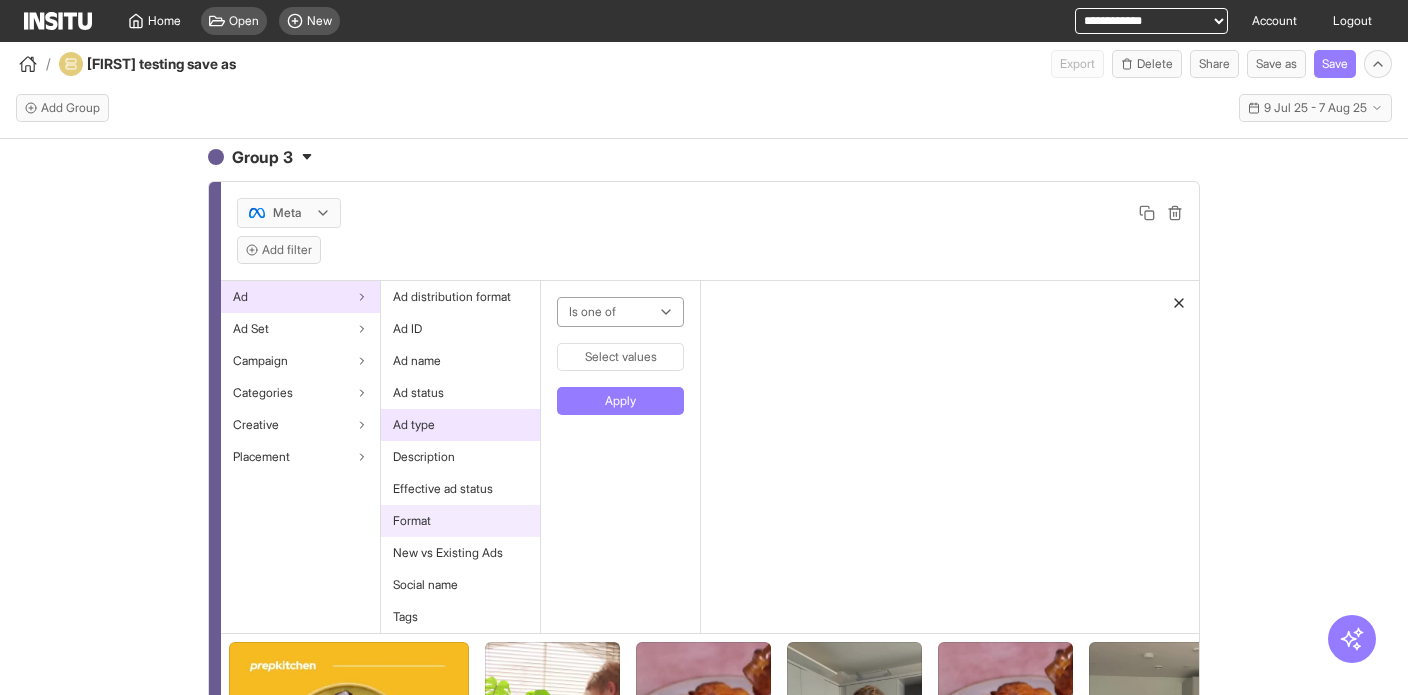 click on "Format" at bounding box center (460, 521) 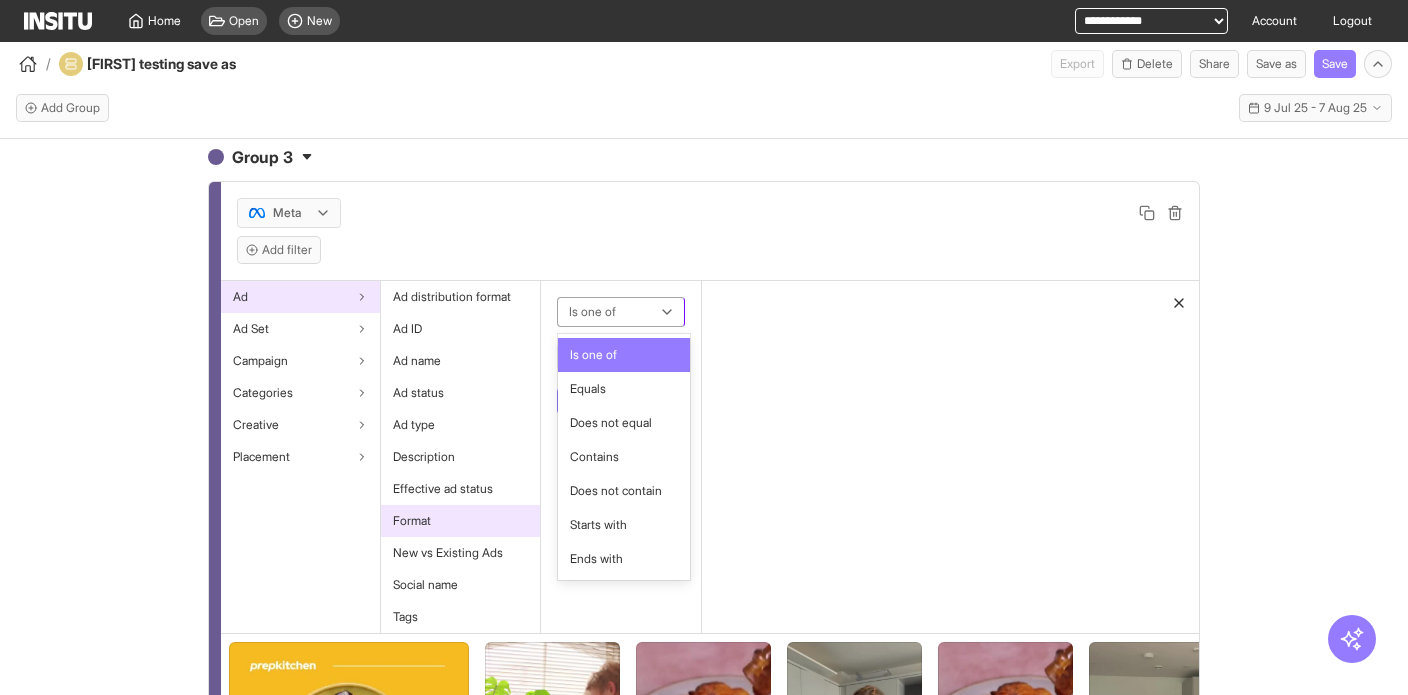 click on "Is one of" at bounding box center (611, 312) 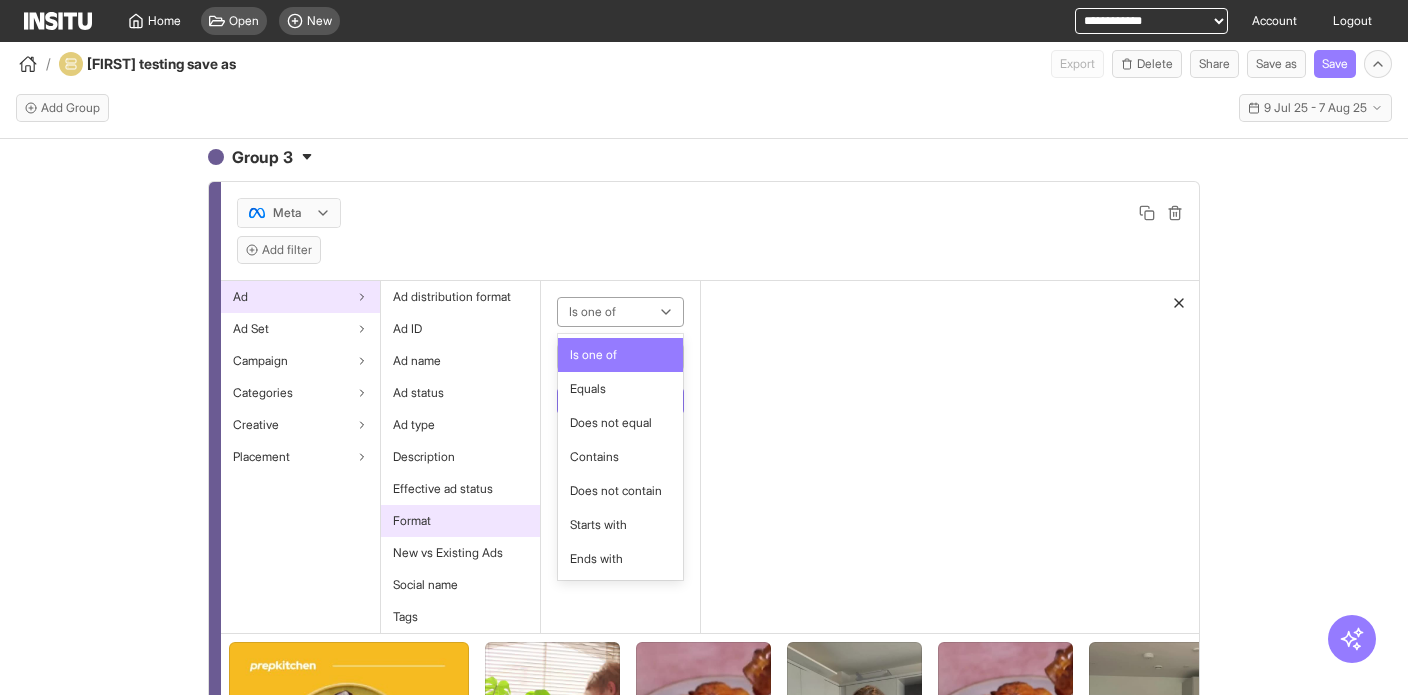 click on "Is one of" at bounding box center (620, 355) 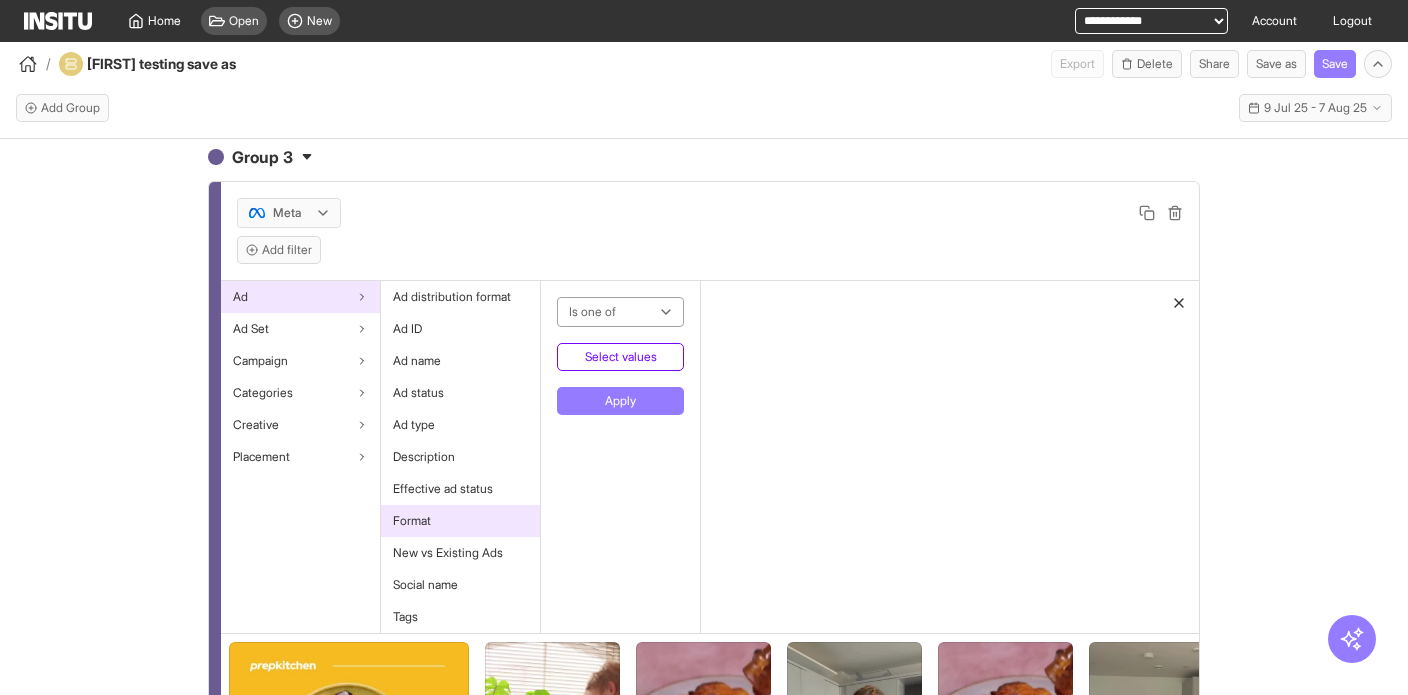 click on "Select values" at bounding box center [620, 357] 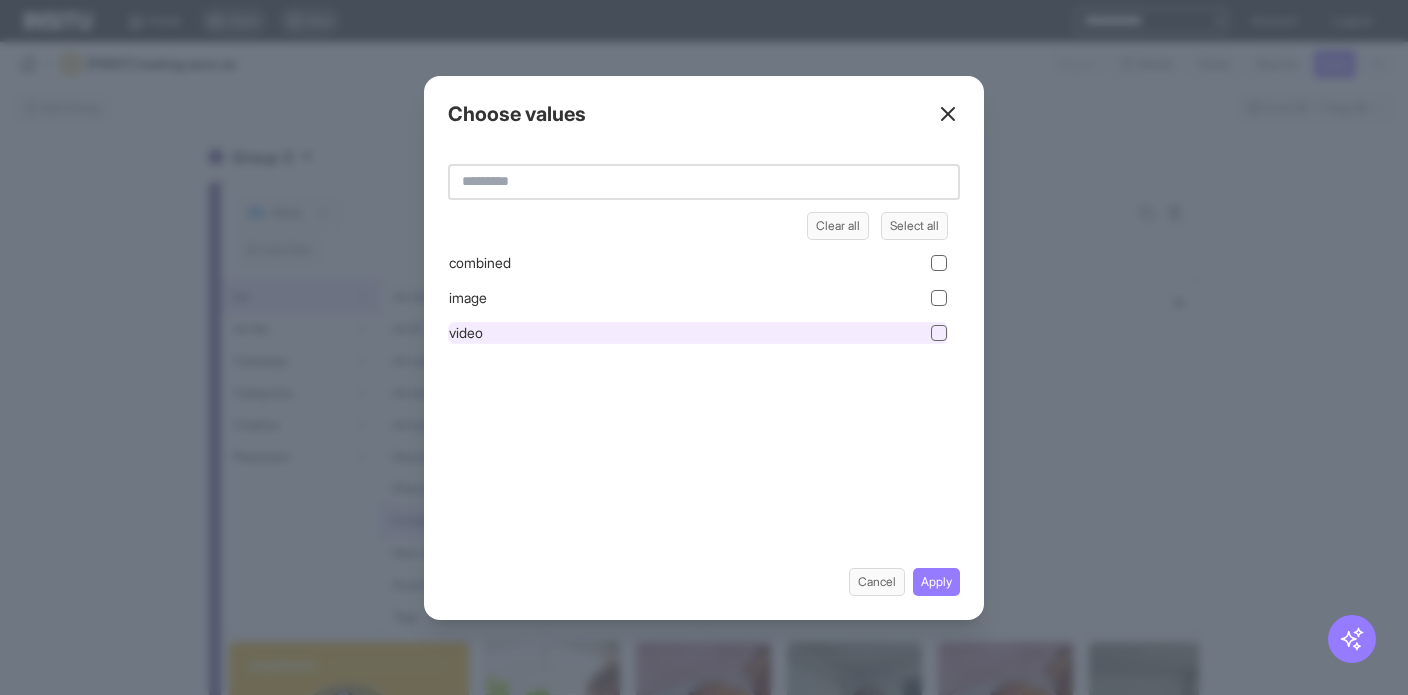 click on "video" at bounding box center [698, 333] 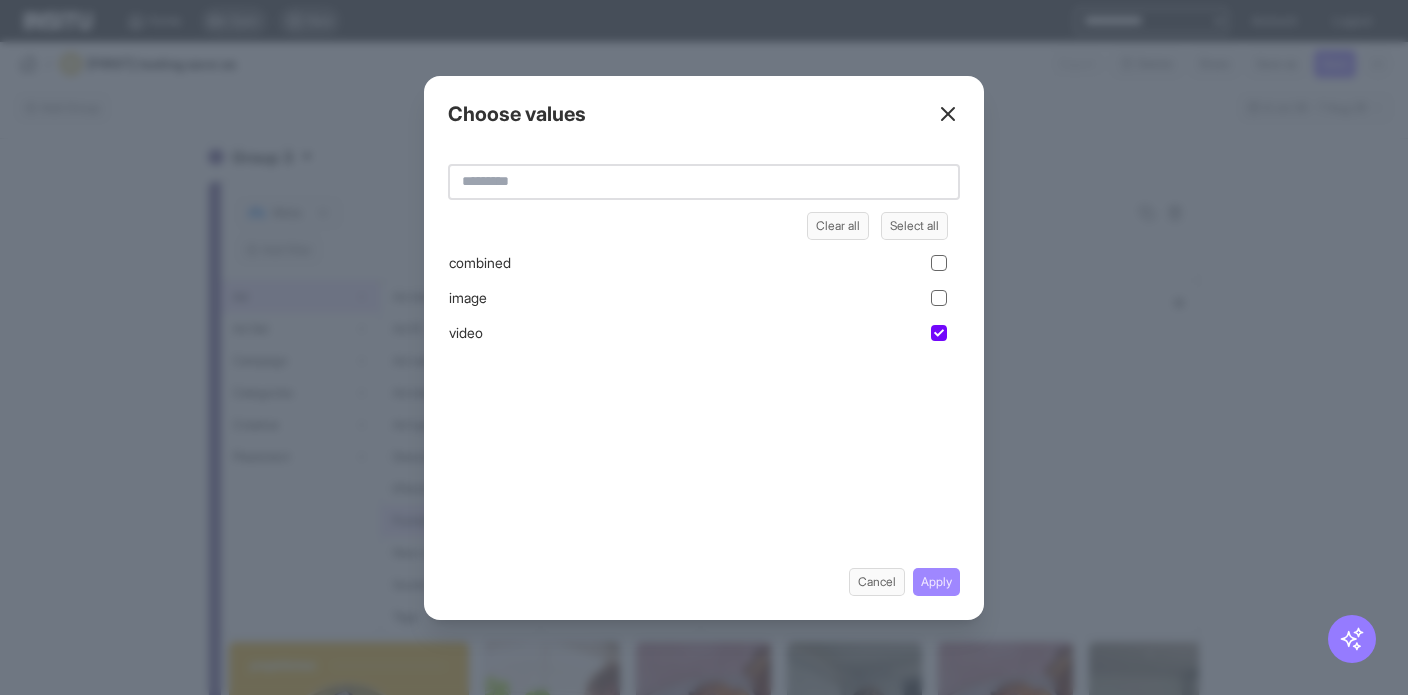 click on "Apply" at bounding box center [936, 582] 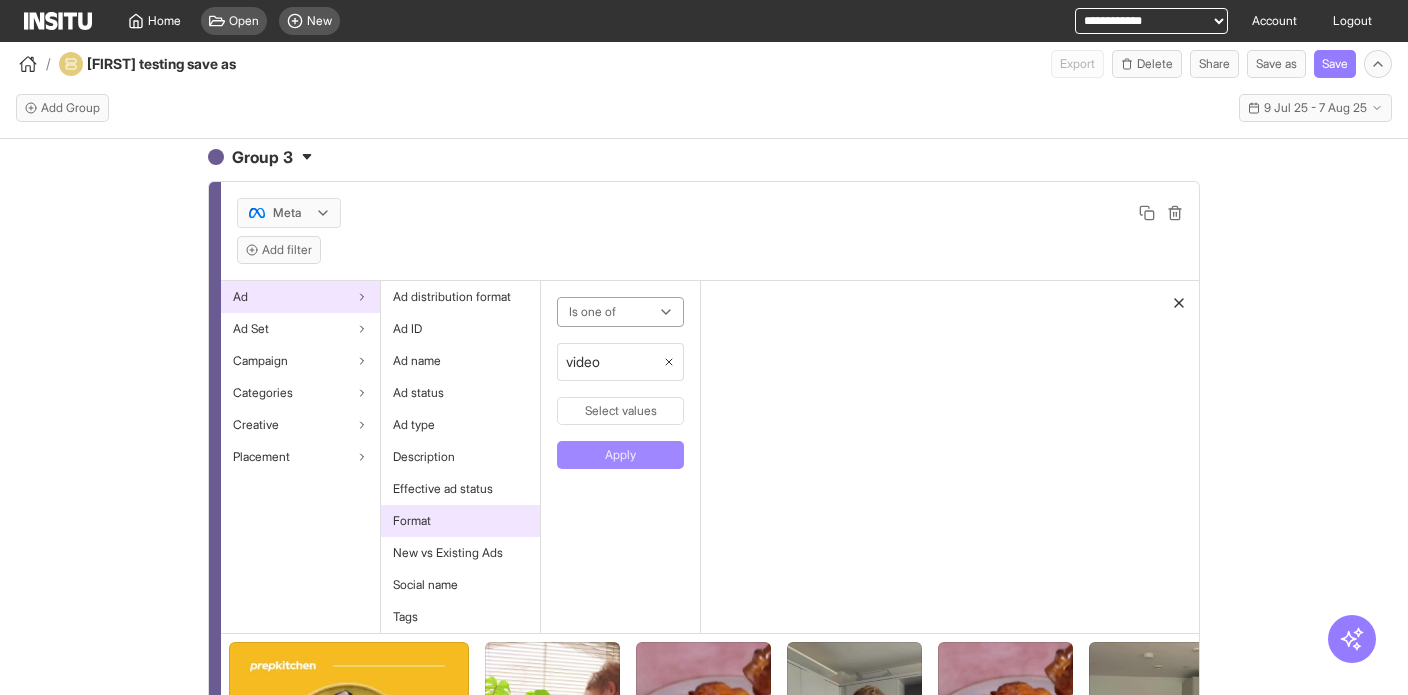 click on "Apply" at bounding box center (620, 455) 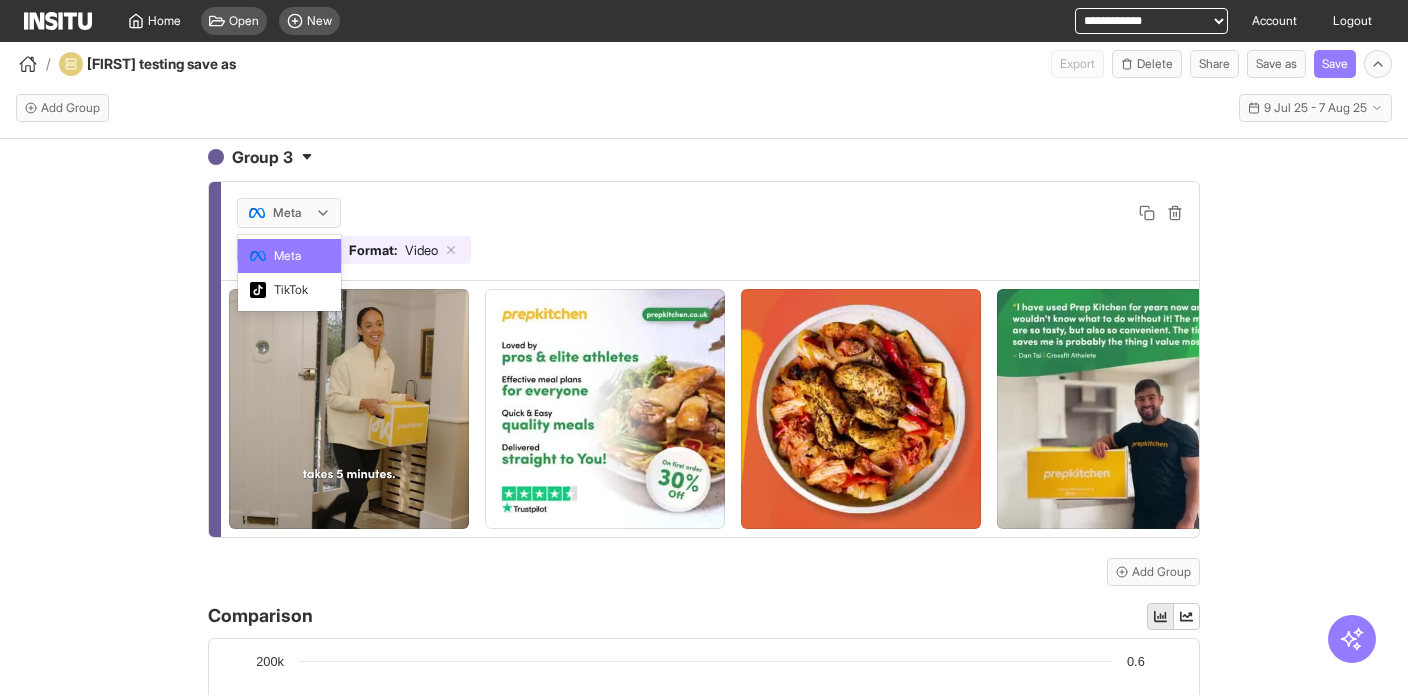 click on "Meta" at bounding box center (279, 213) 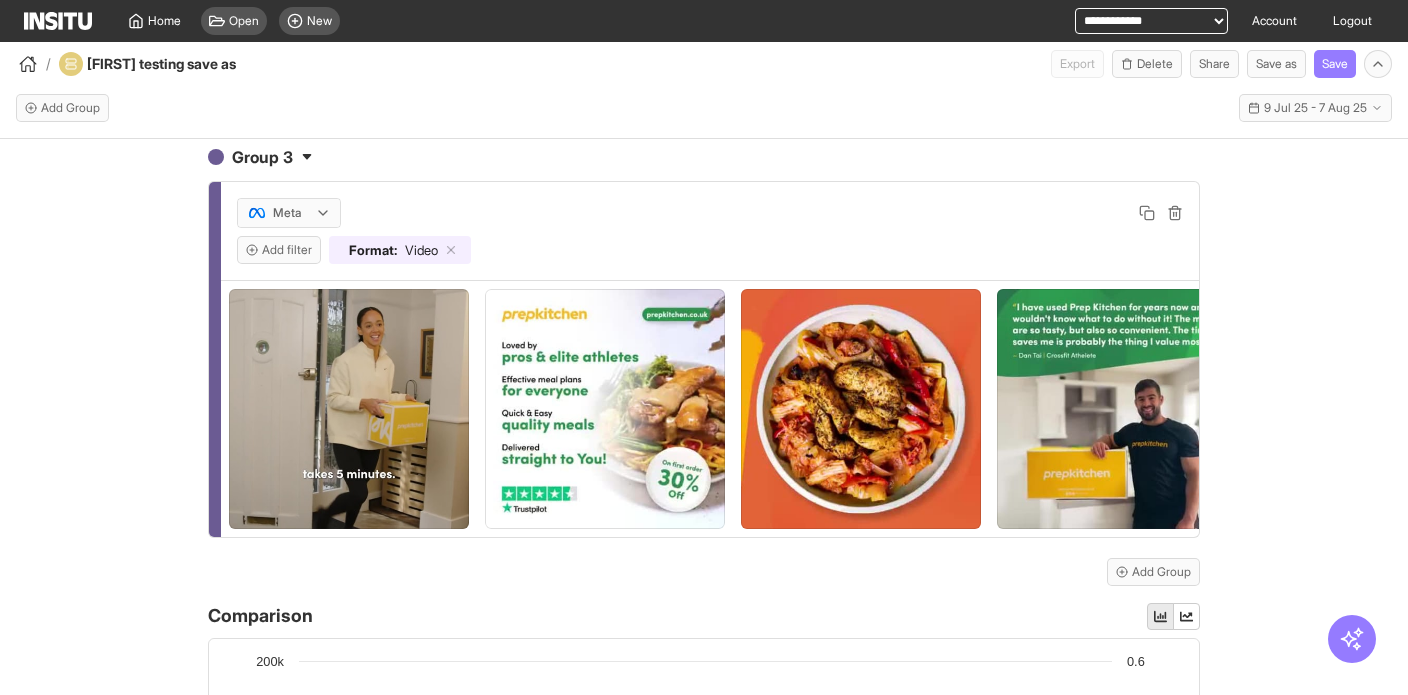 click on "Meta" at bounding box center (710, 213) 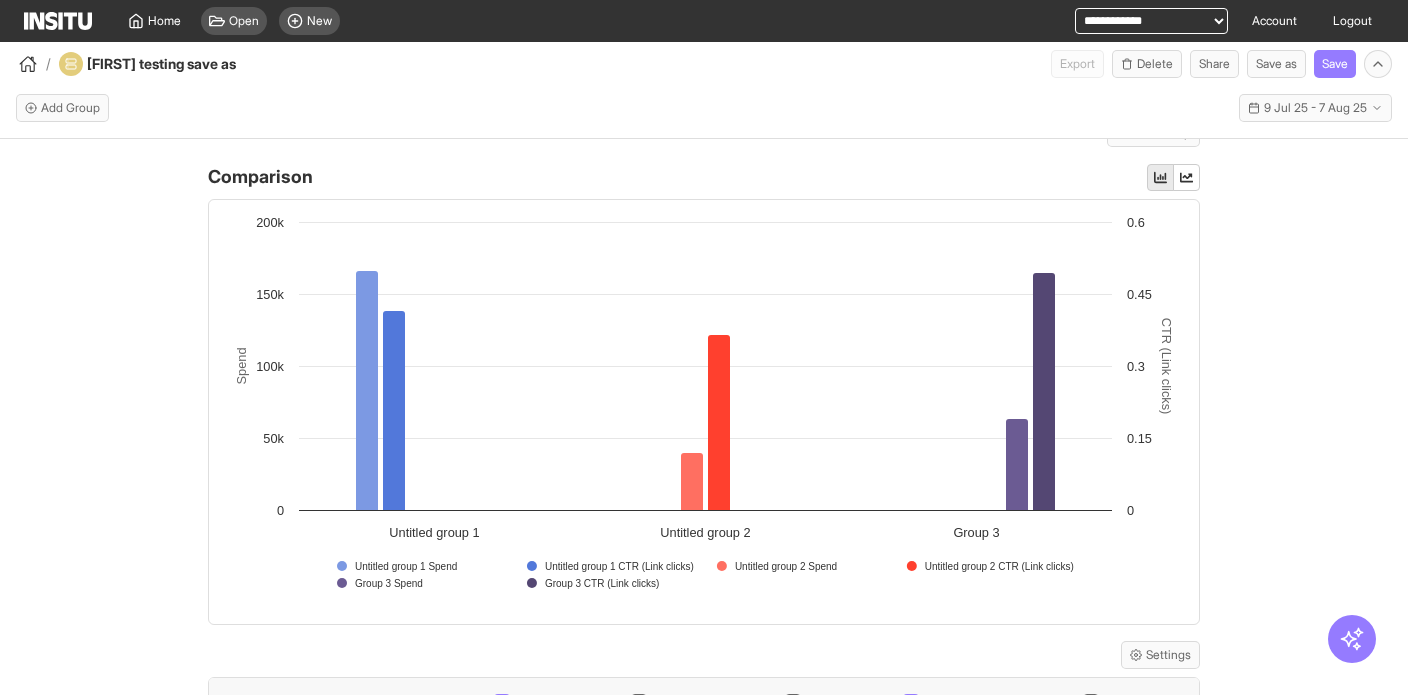 scroll, scrollTop: 1462, scrollLeft: 0, axis: vertical 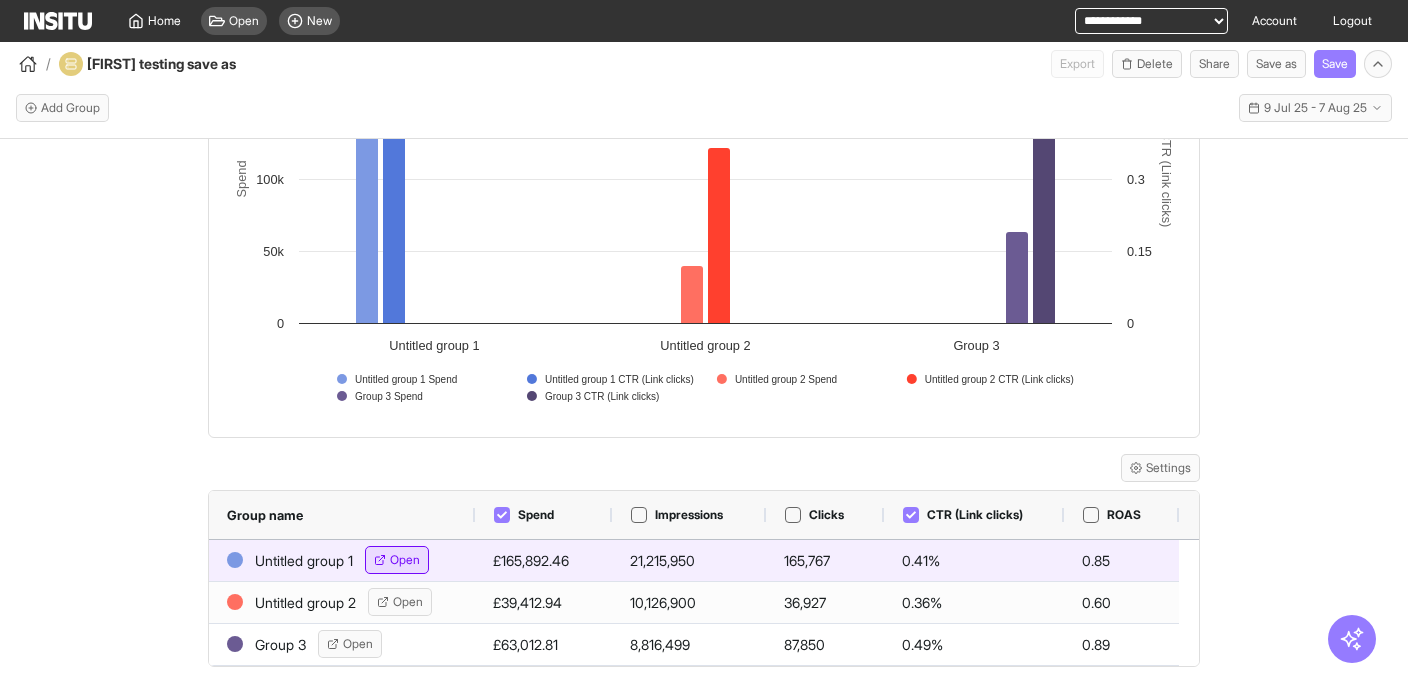 click on "Open" at bounding box center (405, 560) 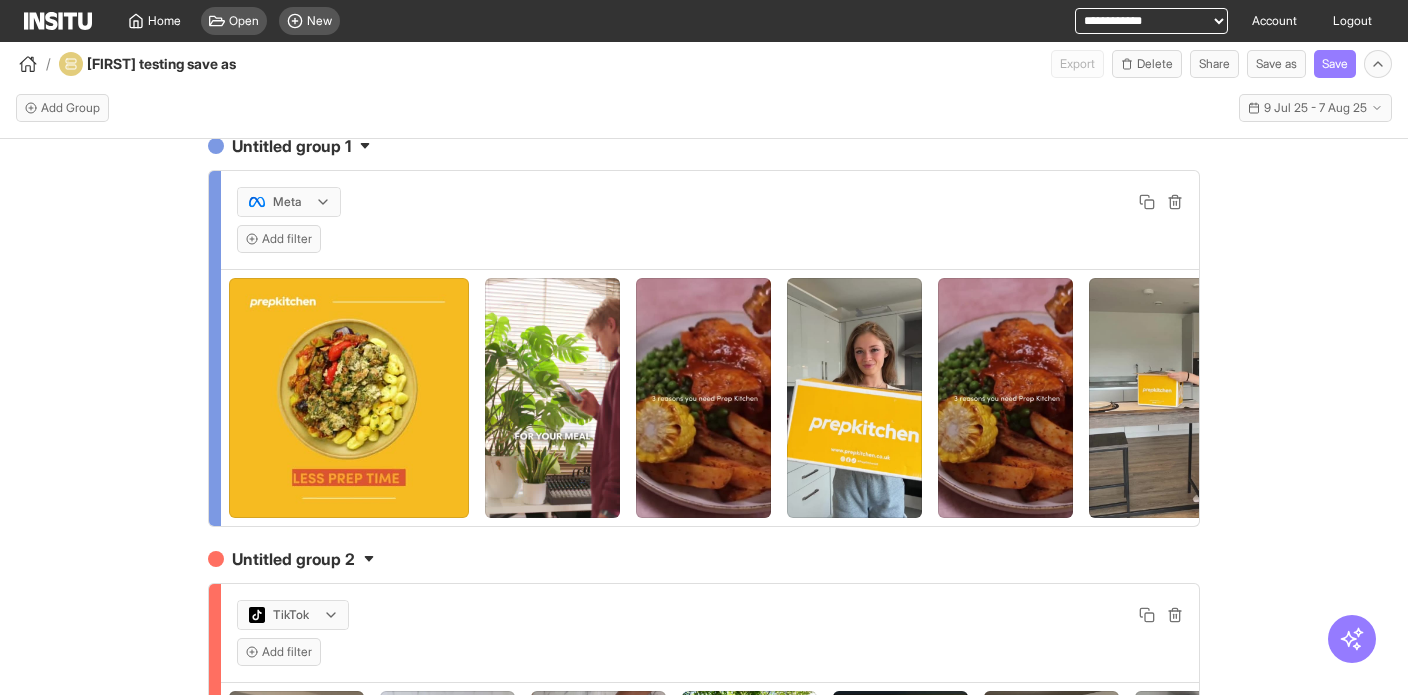 scroll, scrollTop: 0, scrollLeft: 0, axis: both 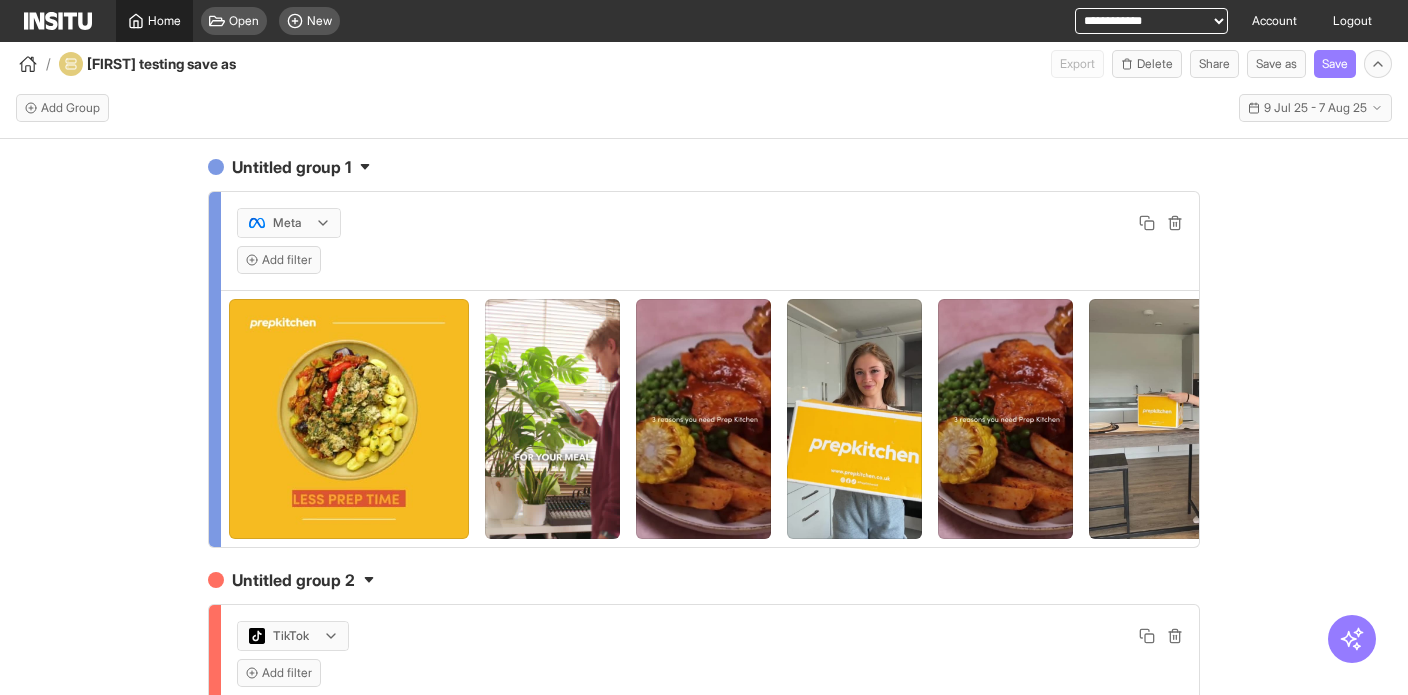 click on "Home" at bounding box center [164, 21] 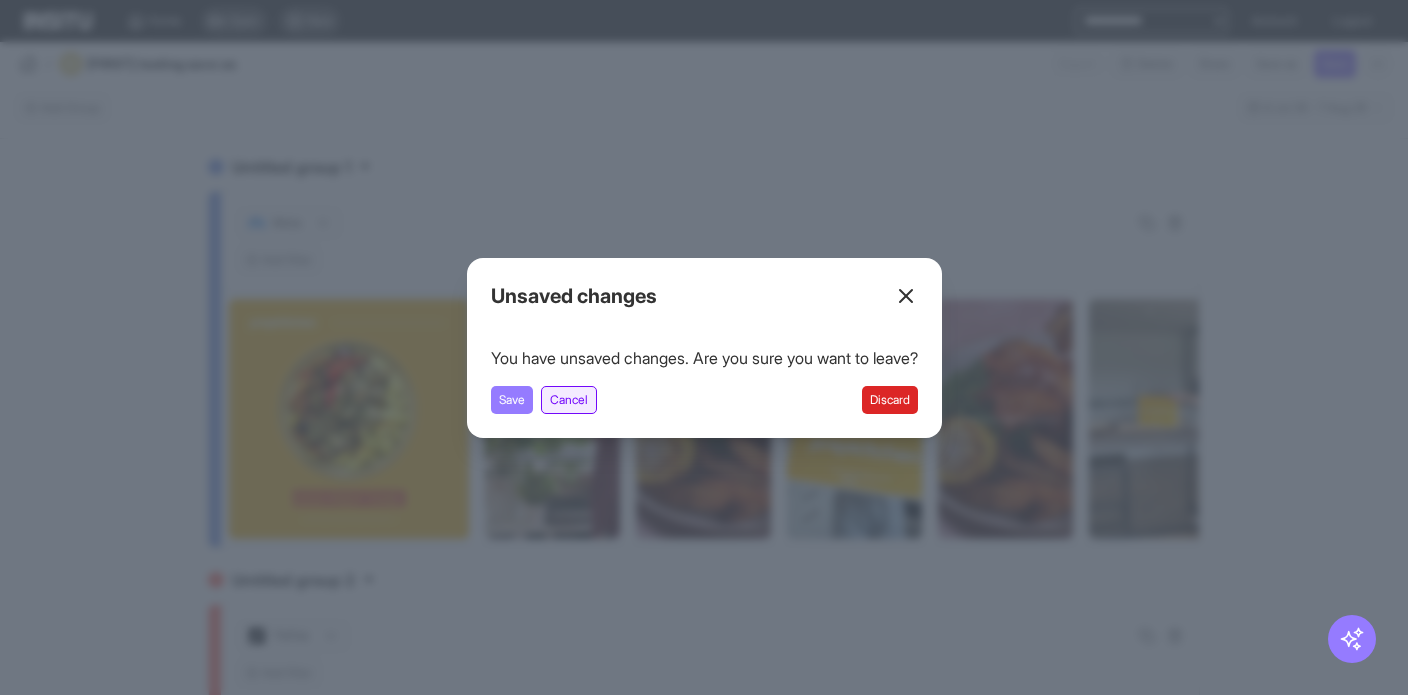 click on "Cancel" at bounding box center [569, 400] 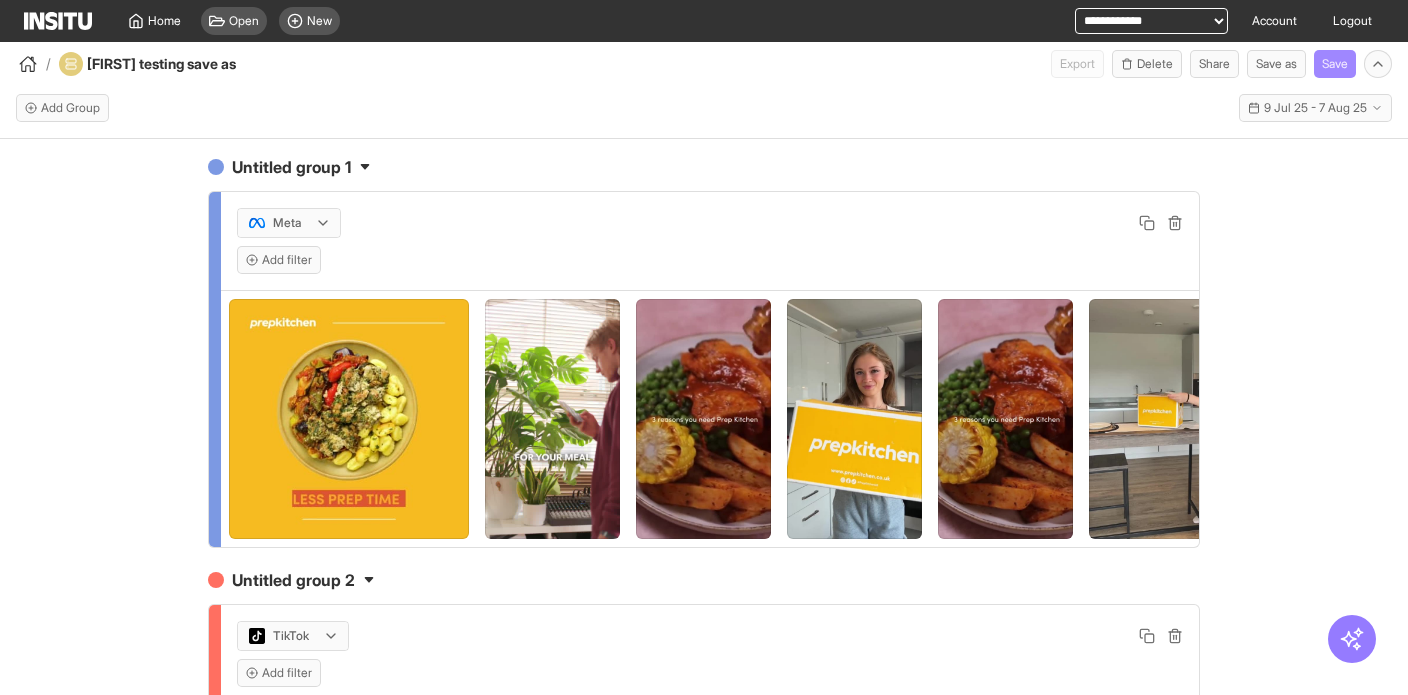 click on "Save" at bounding box center (1335, 64) 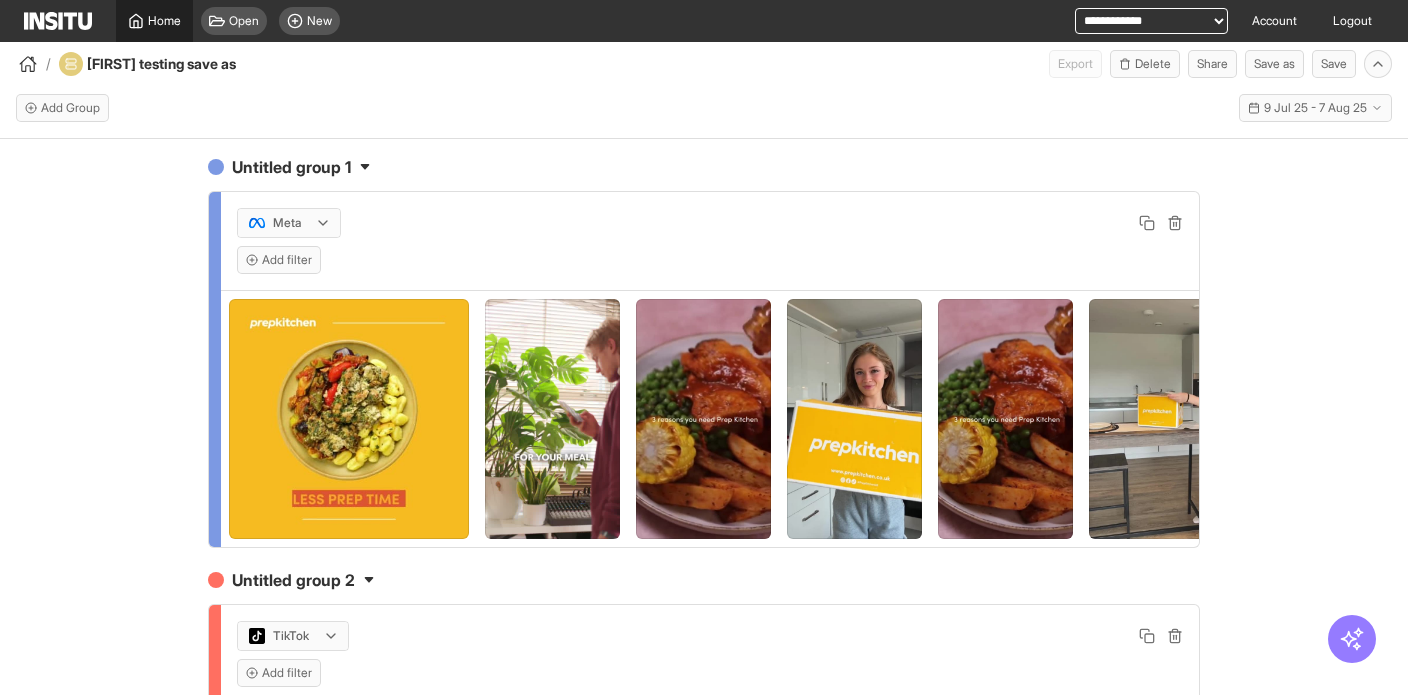 click on "Home" at bounding box center [164, 21] 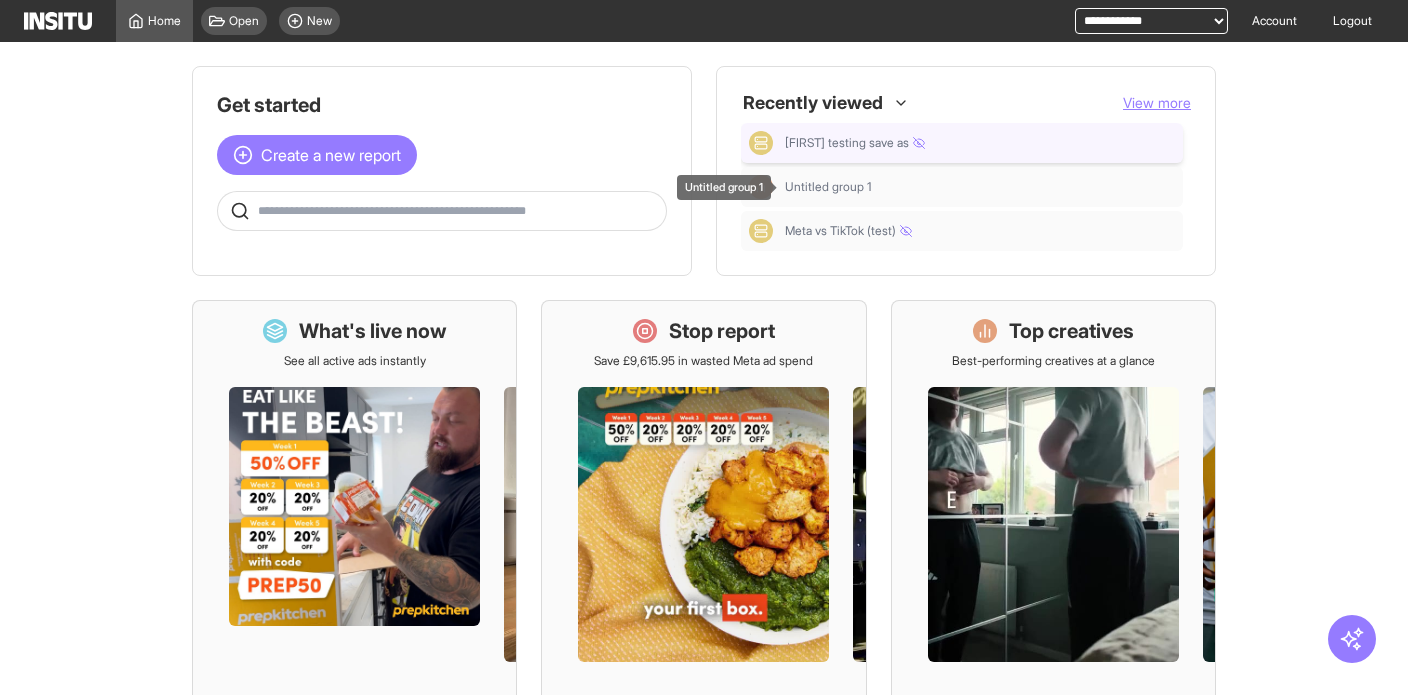scroll, scrollTop: 5, scrollLeft: 0, axis: vertical 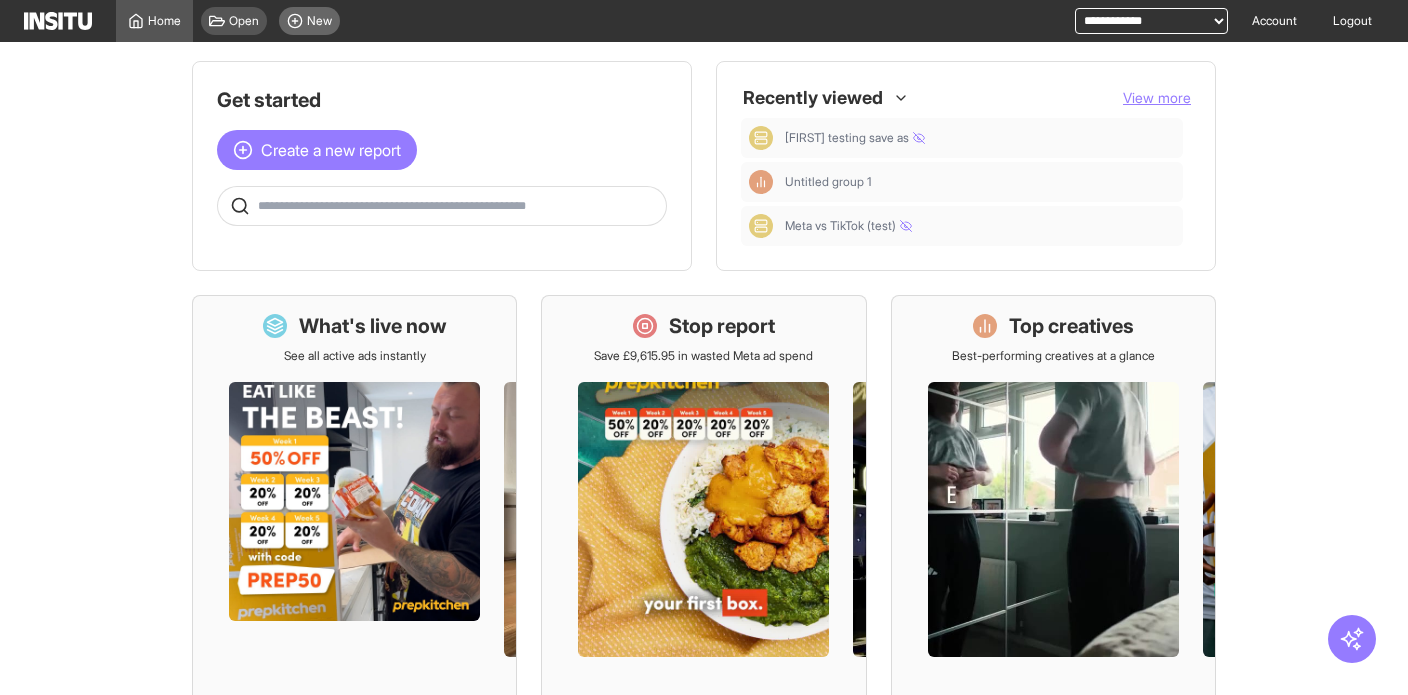 click 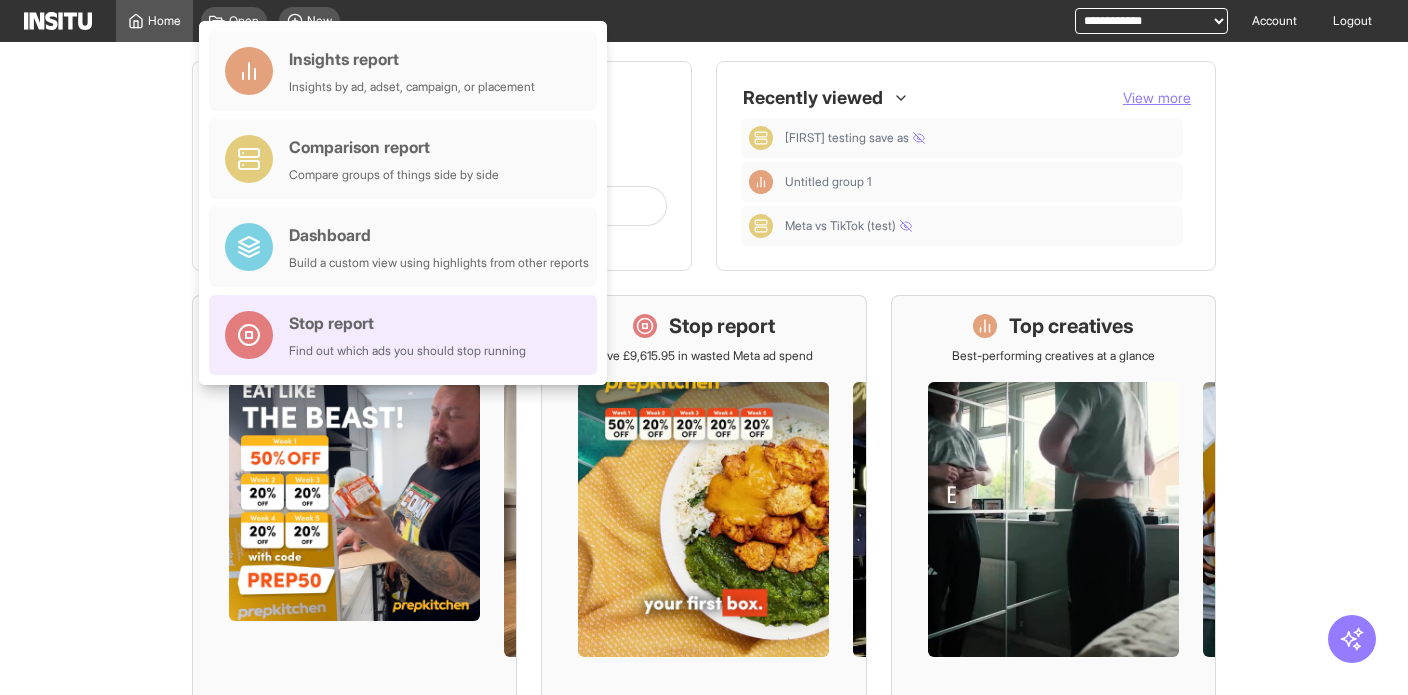 click on "Stop report" at bounding box center [407, 323] 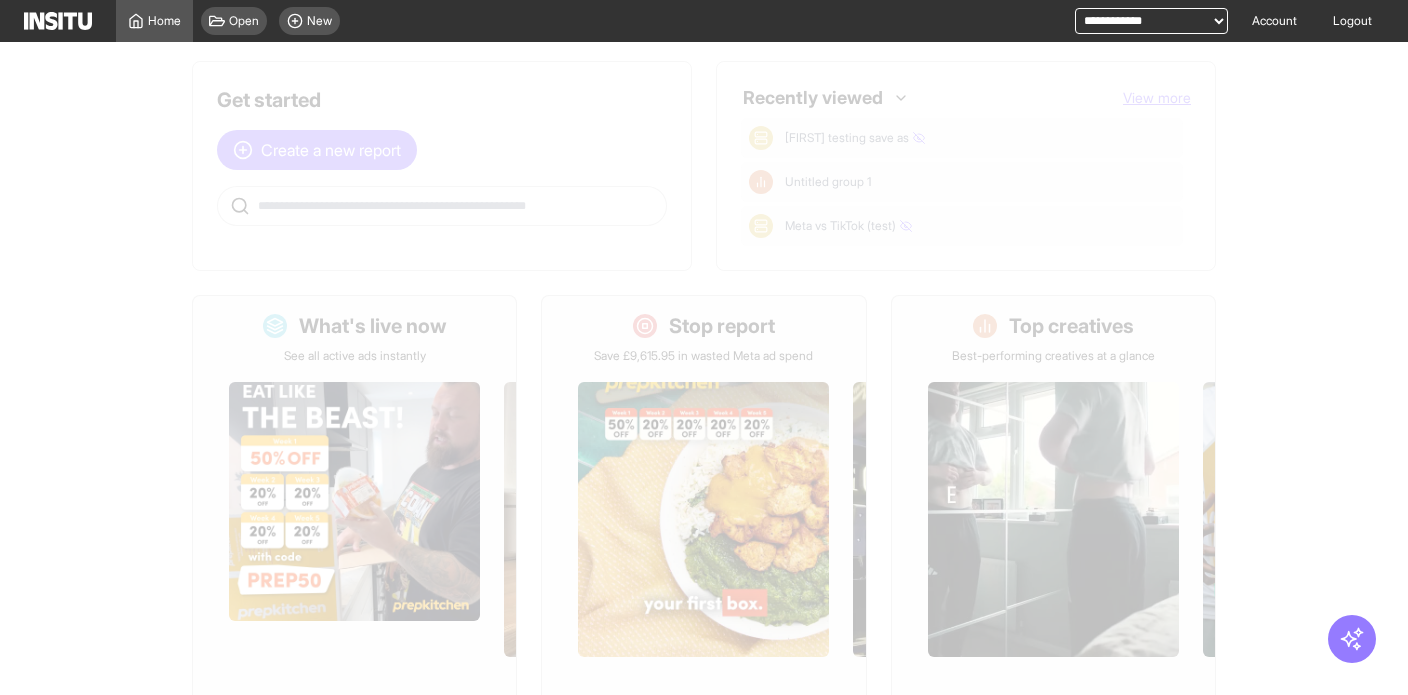 select on "**" 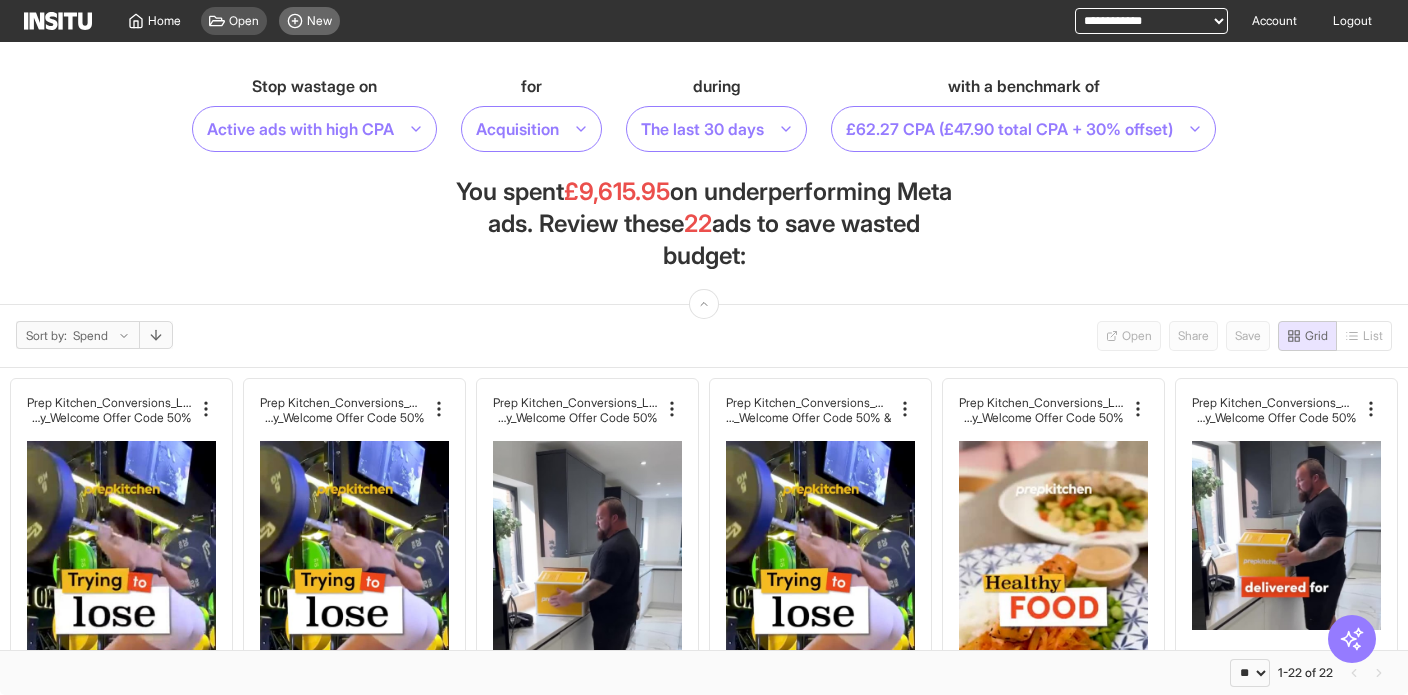 click 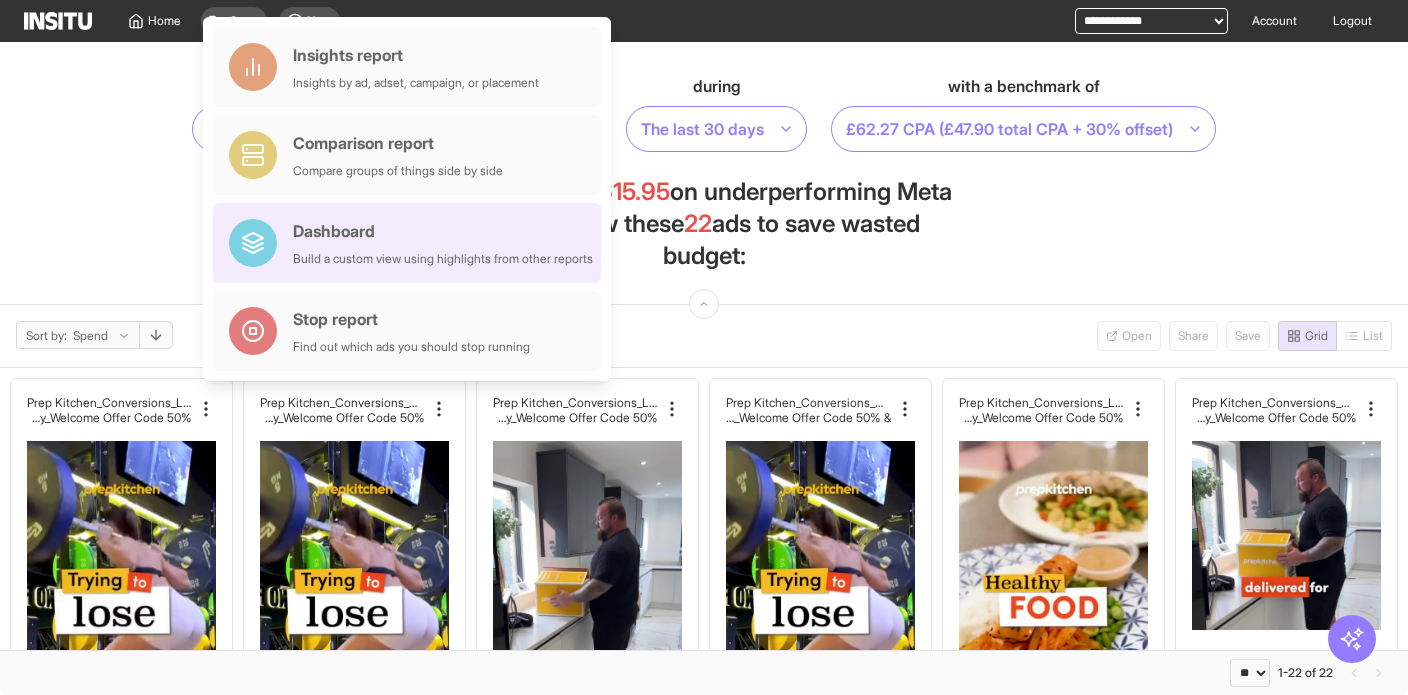 click on "Dashboard" at bounding box center (443, 231) 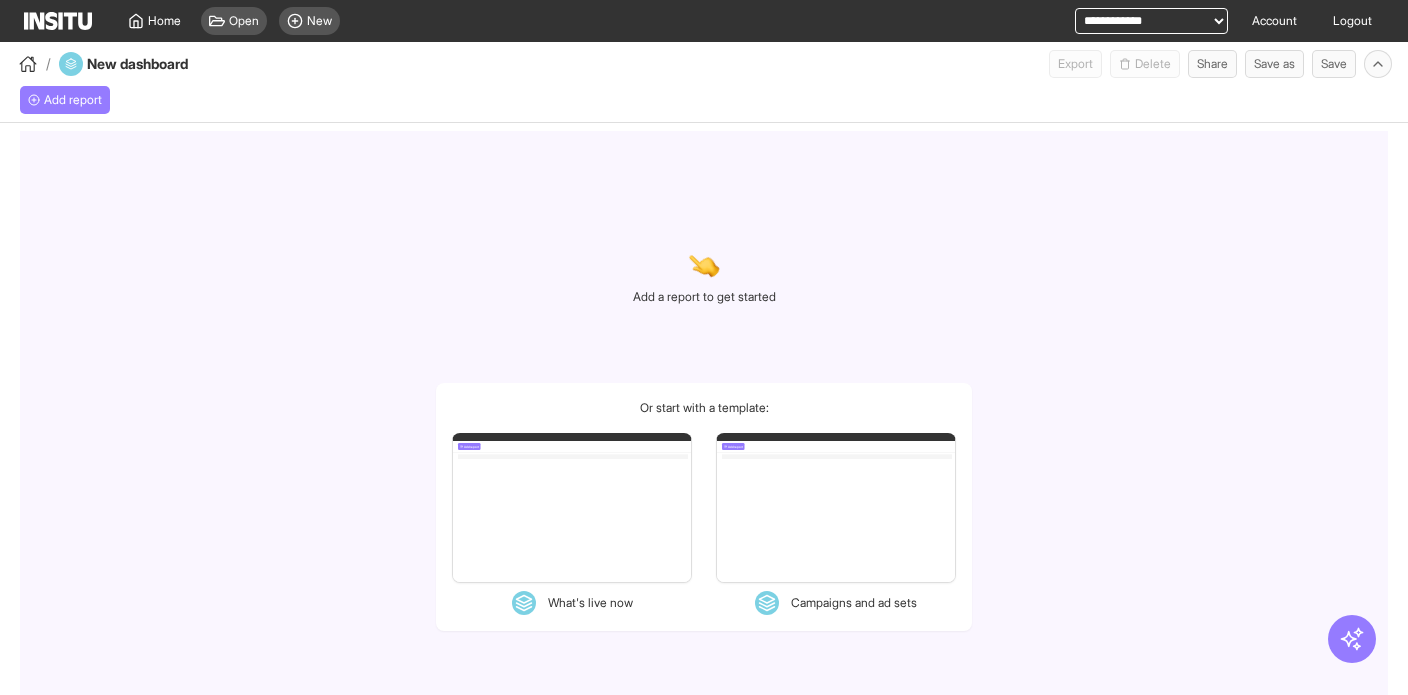 select on "**" 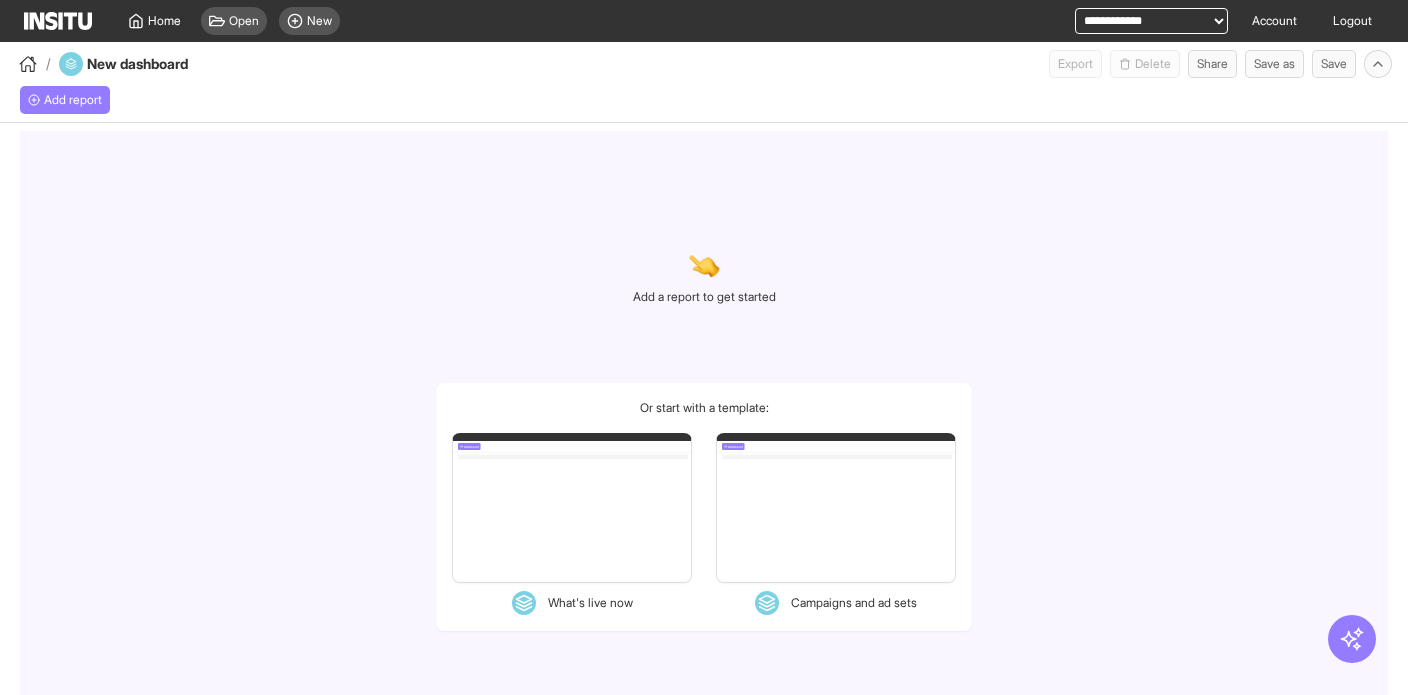 select on "**" 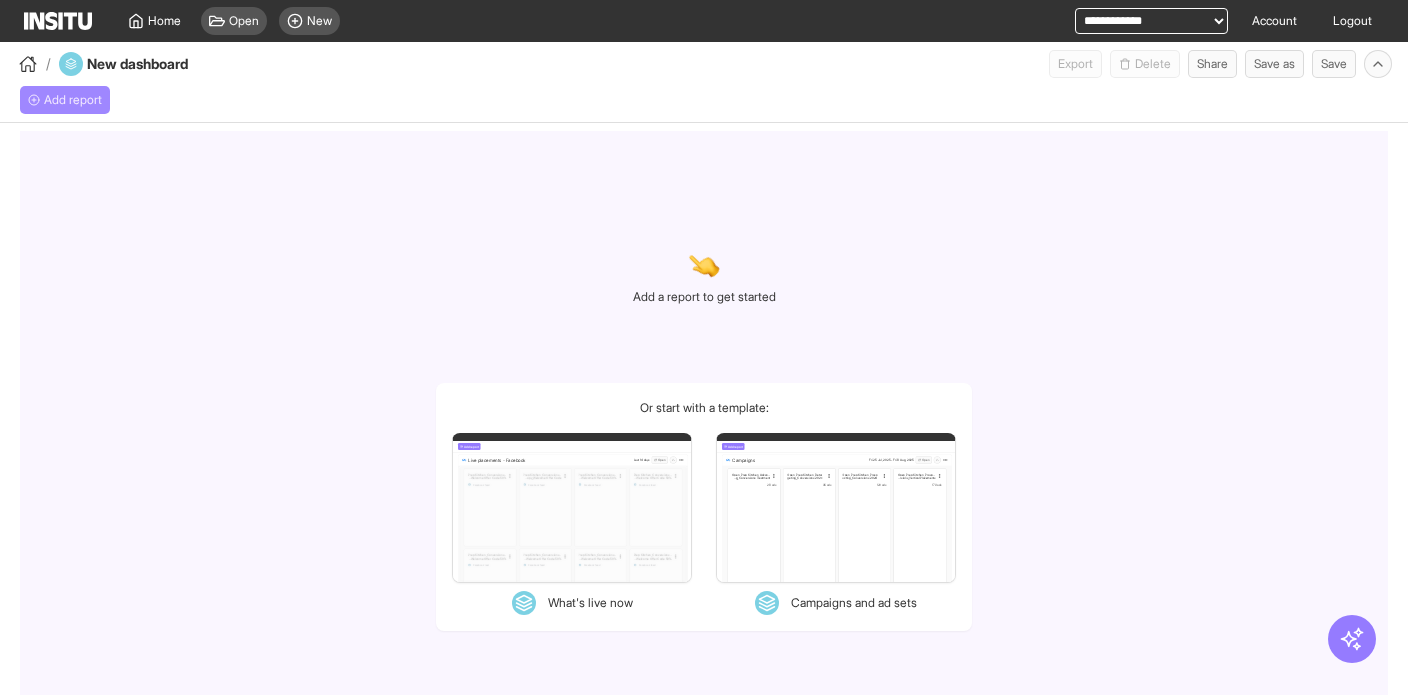 click on "Add report" at bounding box center [73, 100] 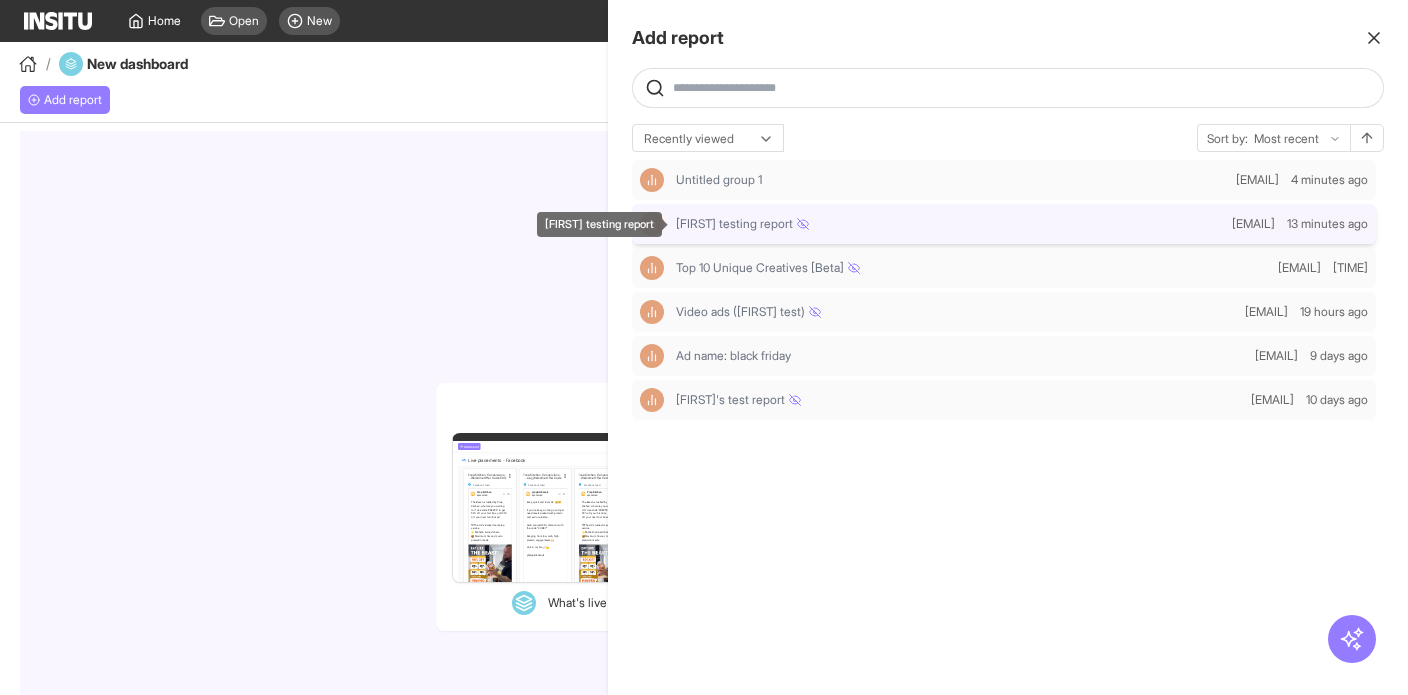 click on "Nick testing report" at bounding box center [950, 224] 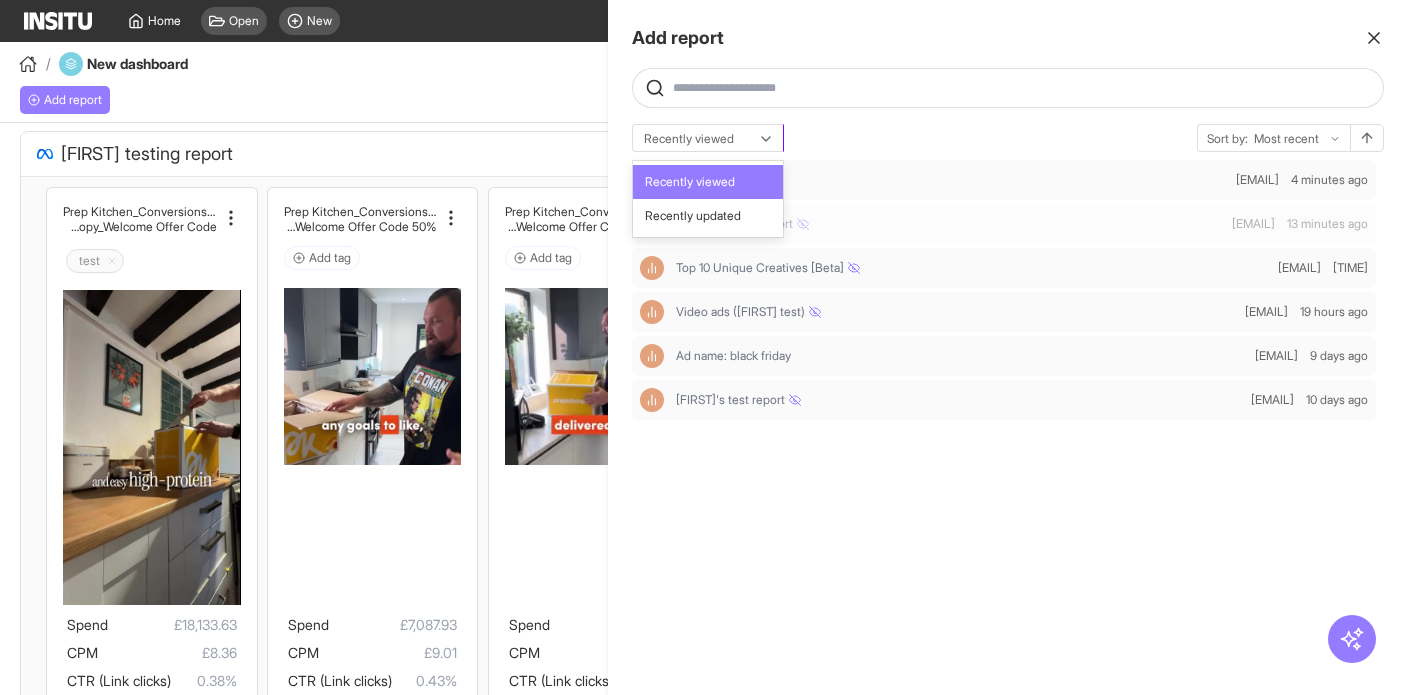 click 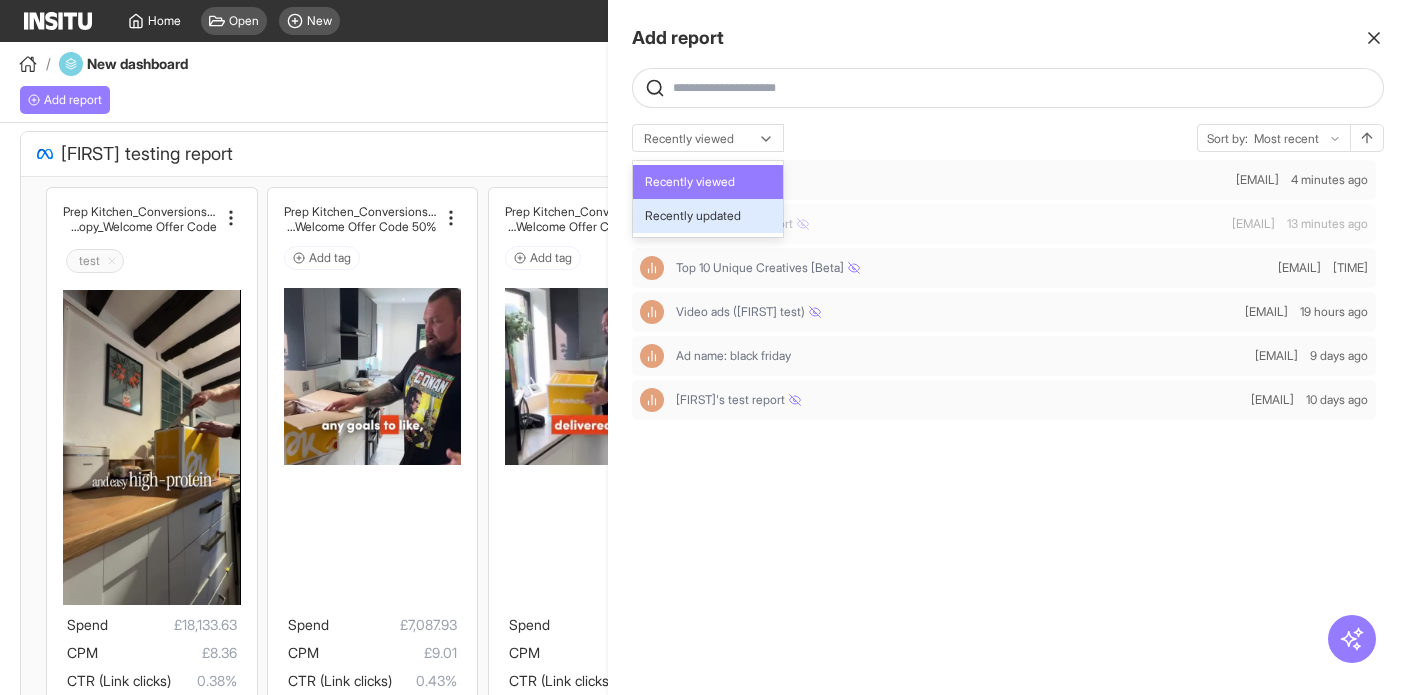 click on "Recently updated" at bounding box center (693, 216) 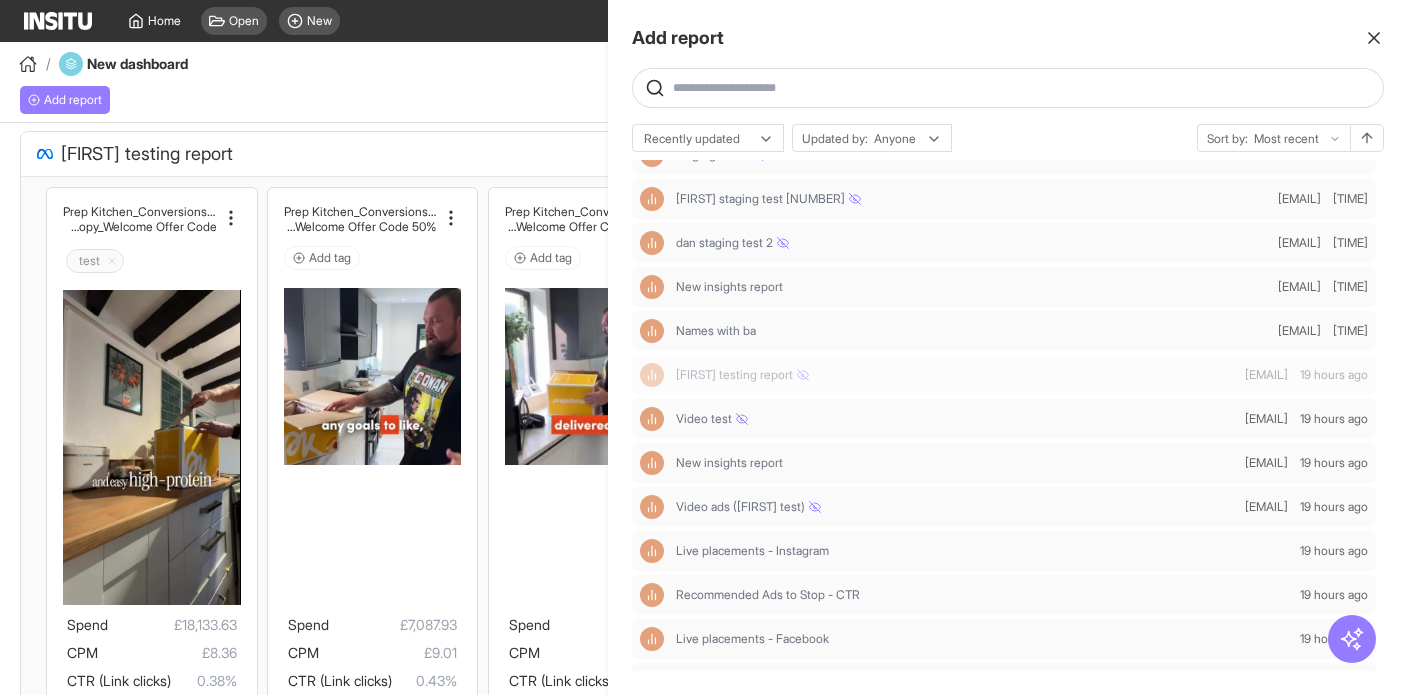 scroll, scrollTop: 0, scrollLeft: 0, axis: both 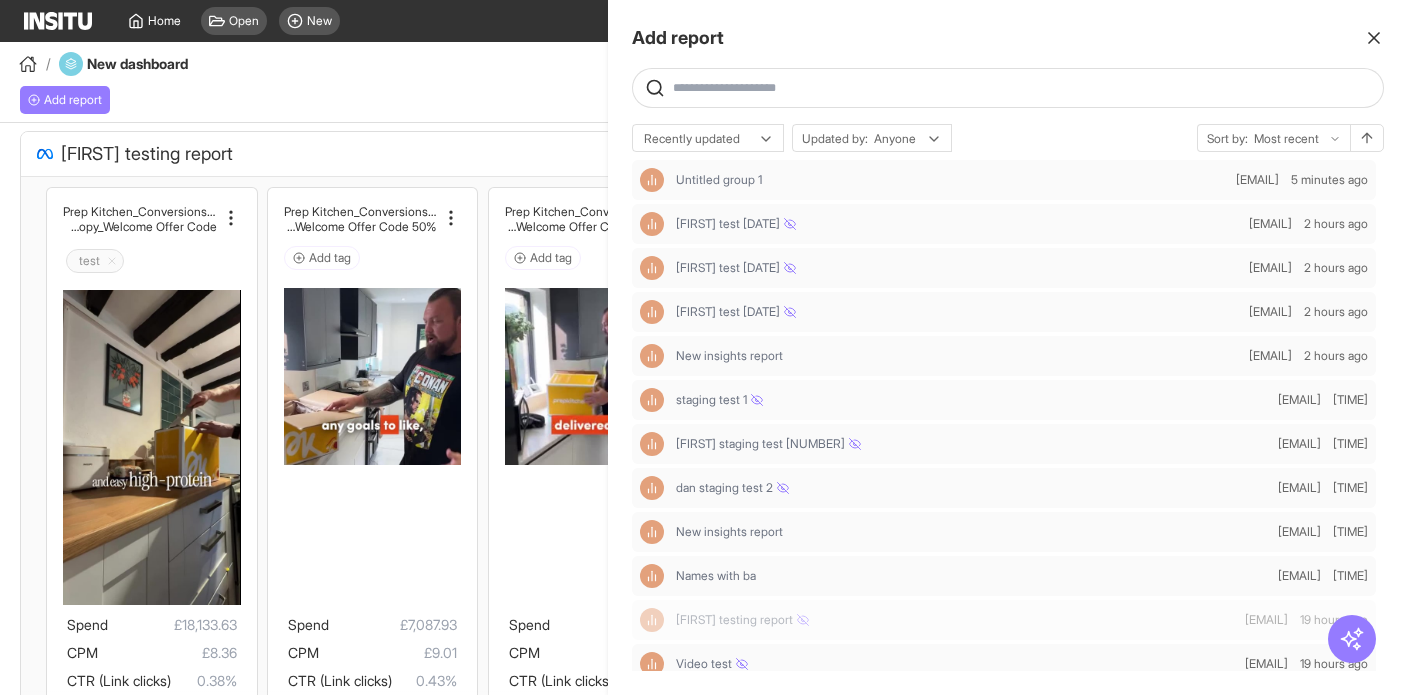 click at bounding box center (704, 347) 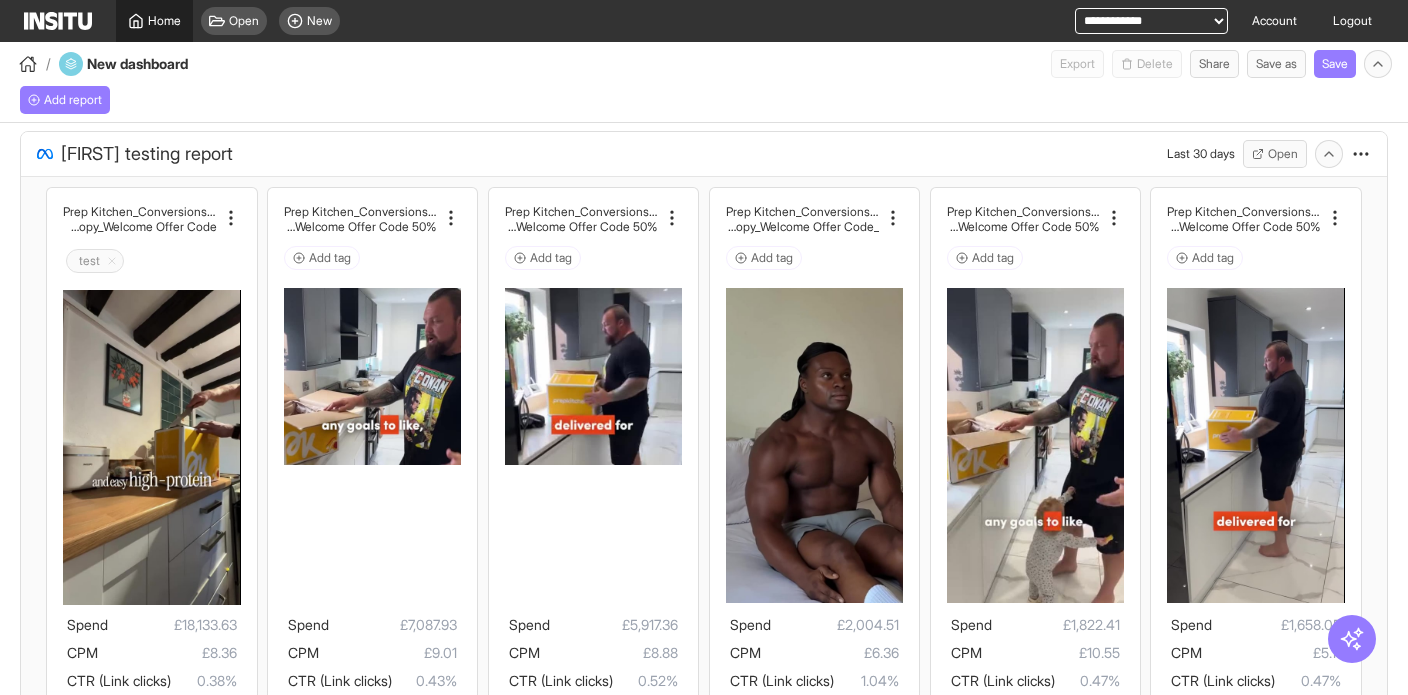 click on "Home" at bounding box center [154, 21] 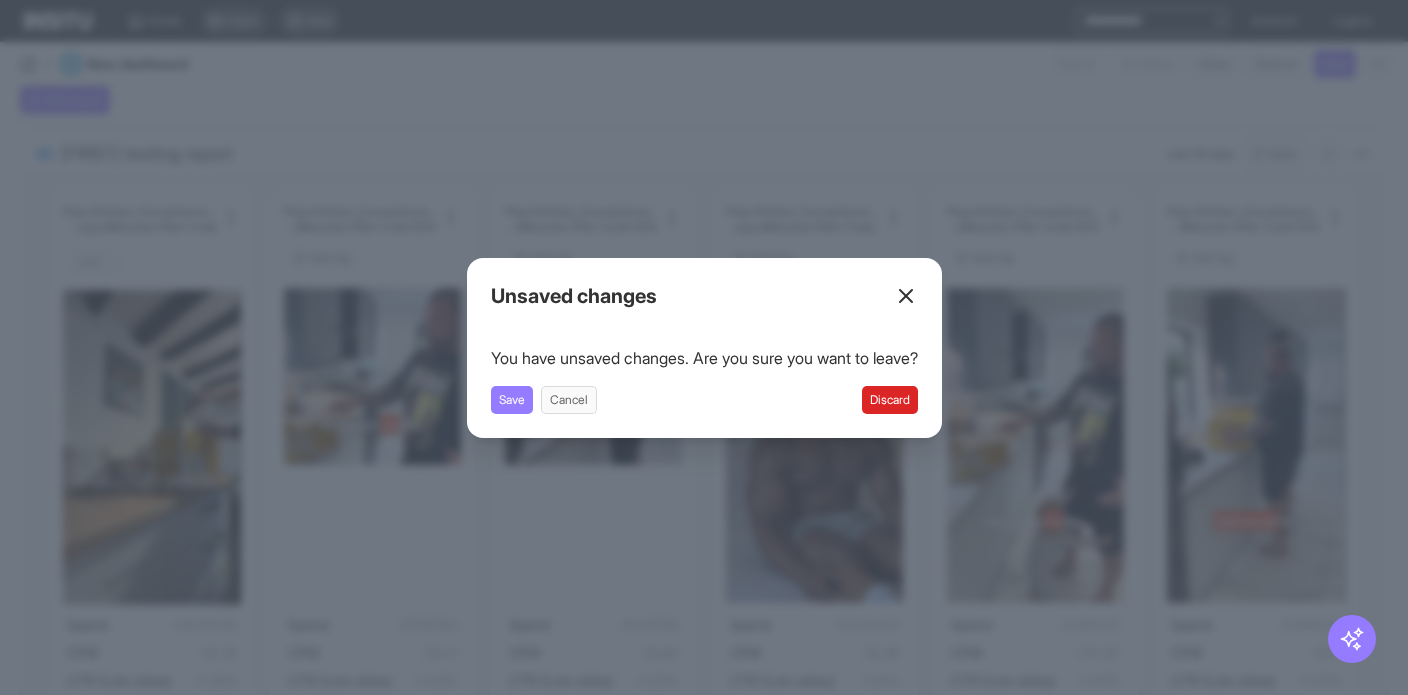 click on "Discard" at bounding box center [890, 400] 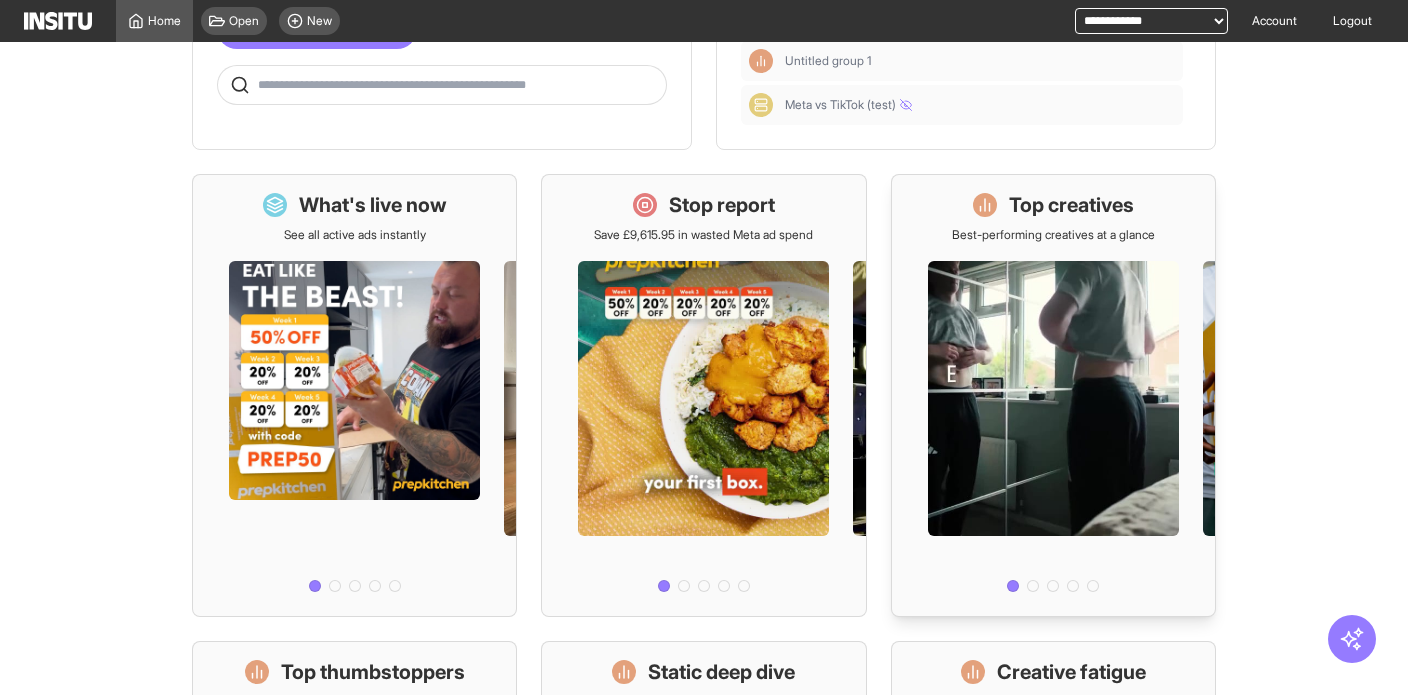 scroll, scrollTop: 0, scrollLeft: 0, axis: both 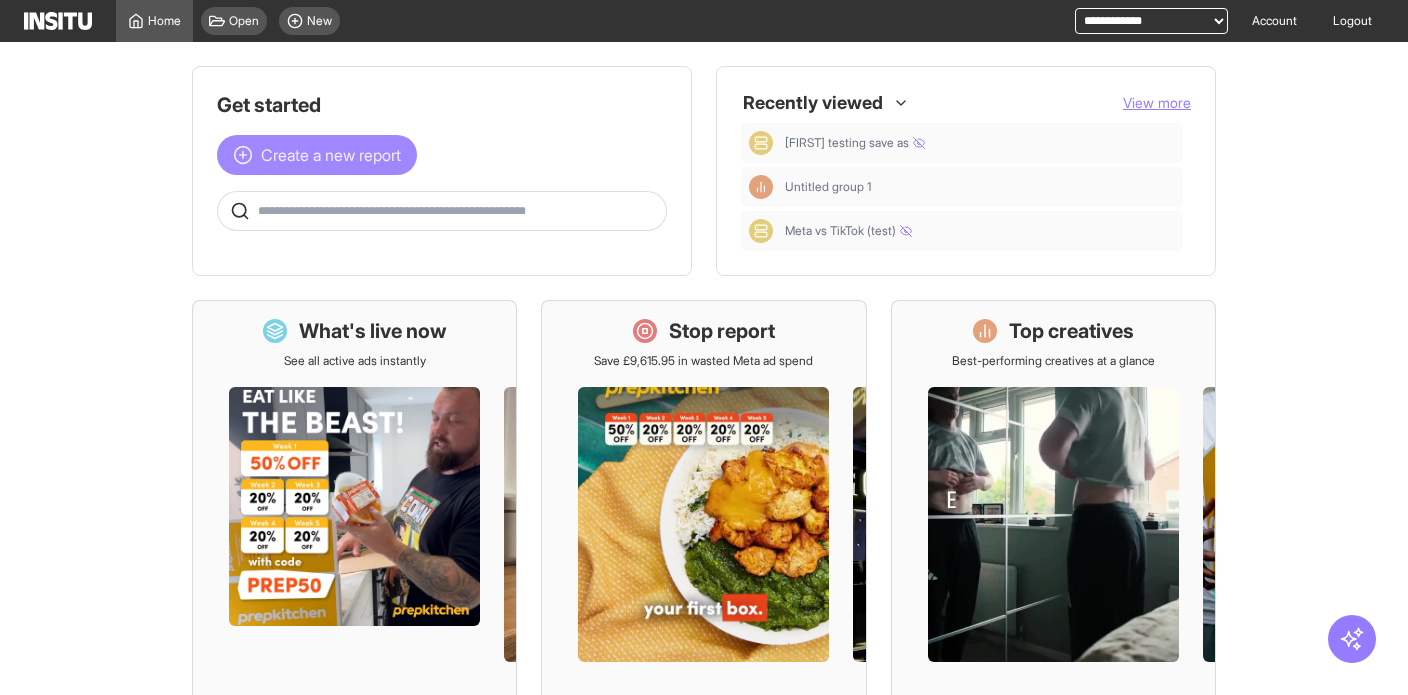 click on "Create a new report" at bounding box center [331, 155] 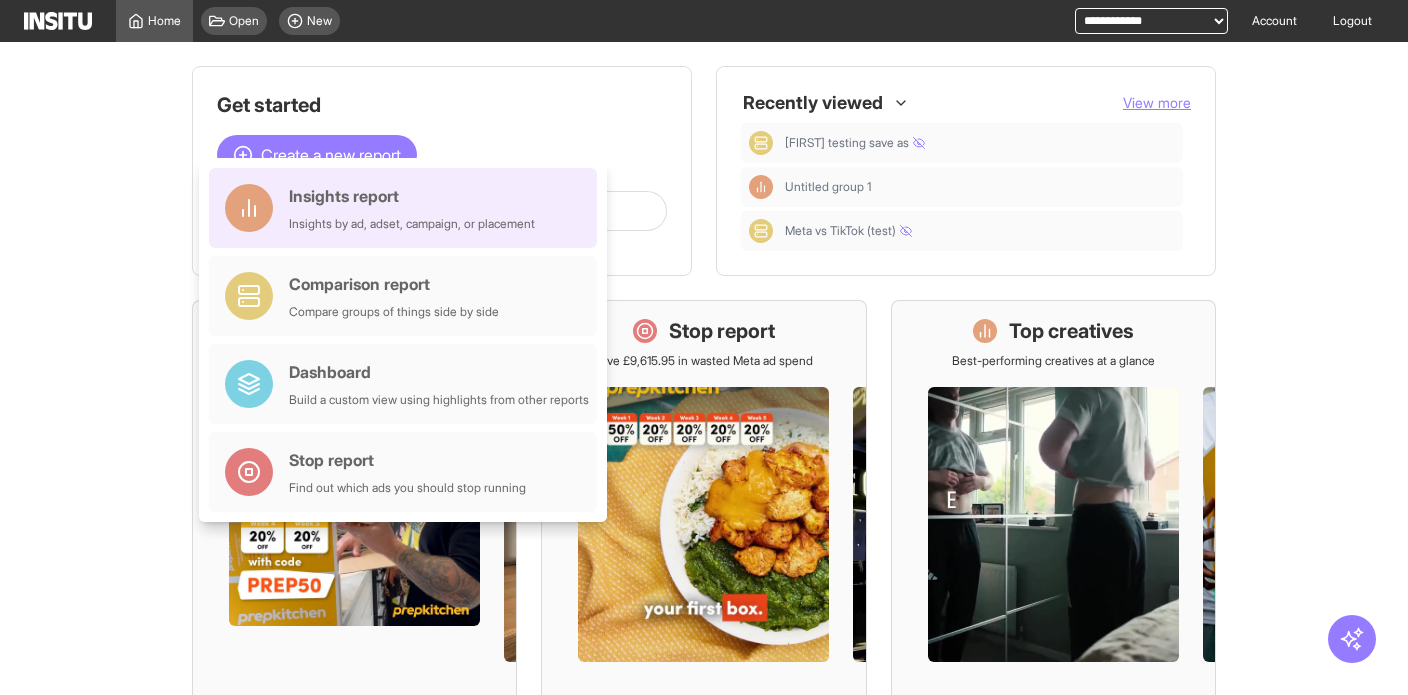 click on "Insights report" at bounding box center (412, 196) 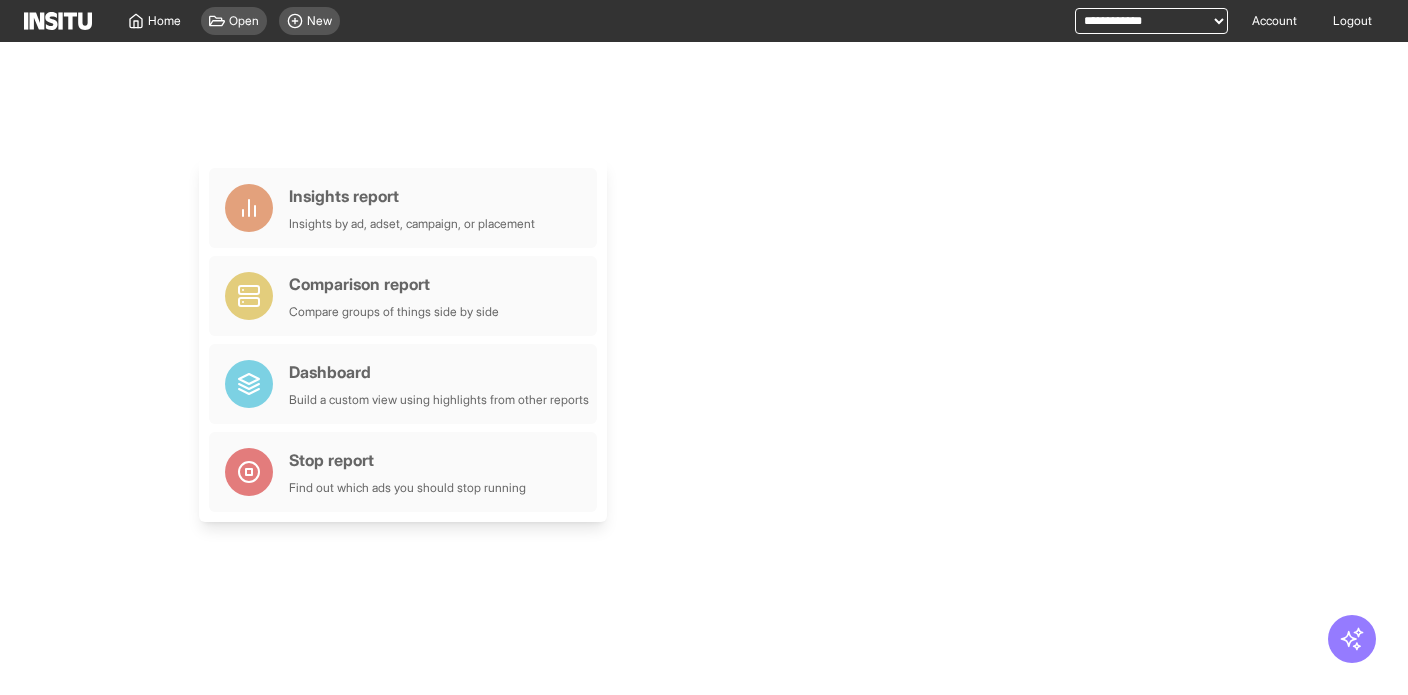 select on "**" 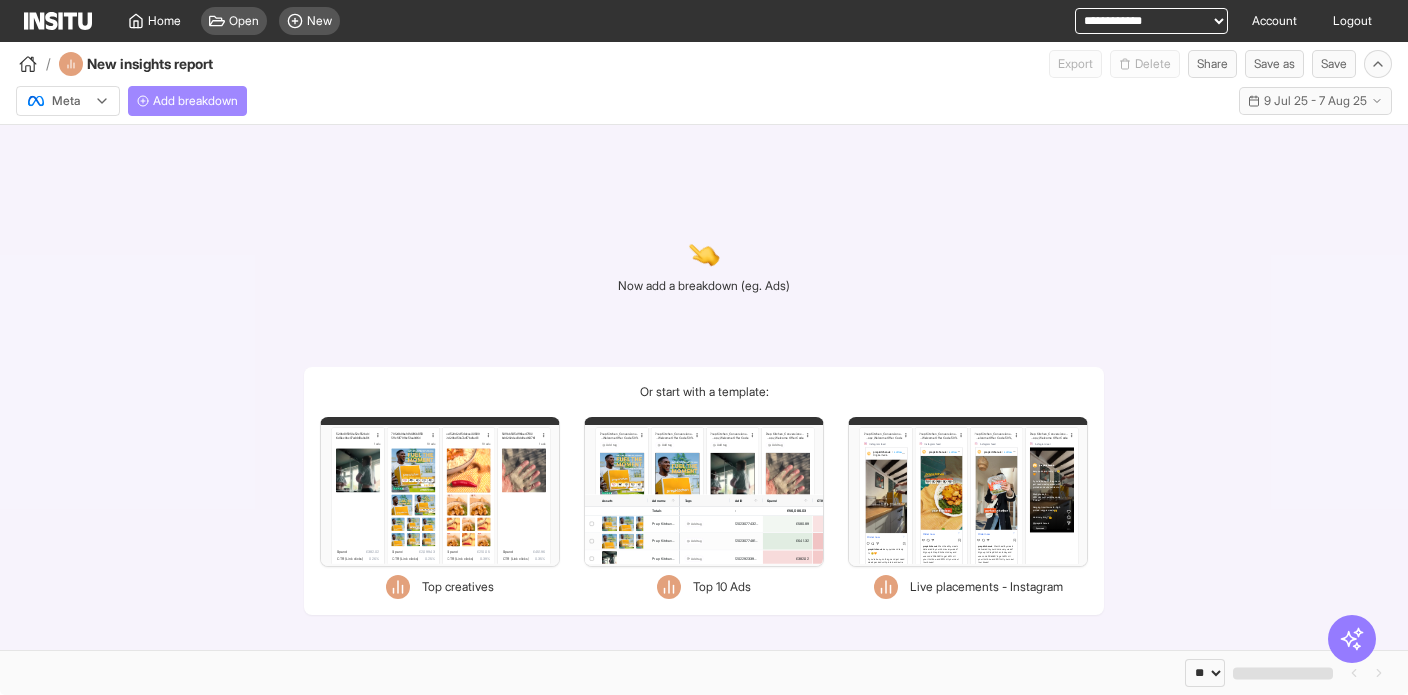 click on "Add breakdown" at bounding box center (195, 101) 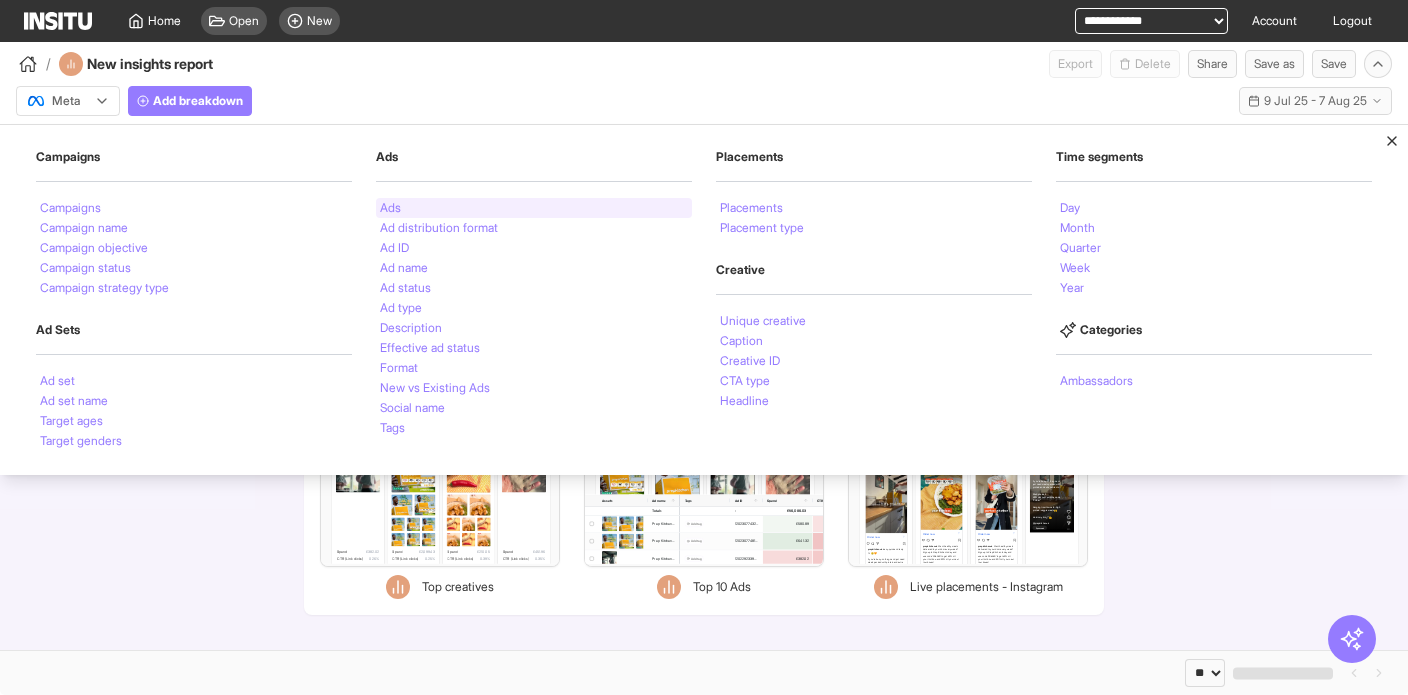 click on "Ads" at bounding box center (534, 208) 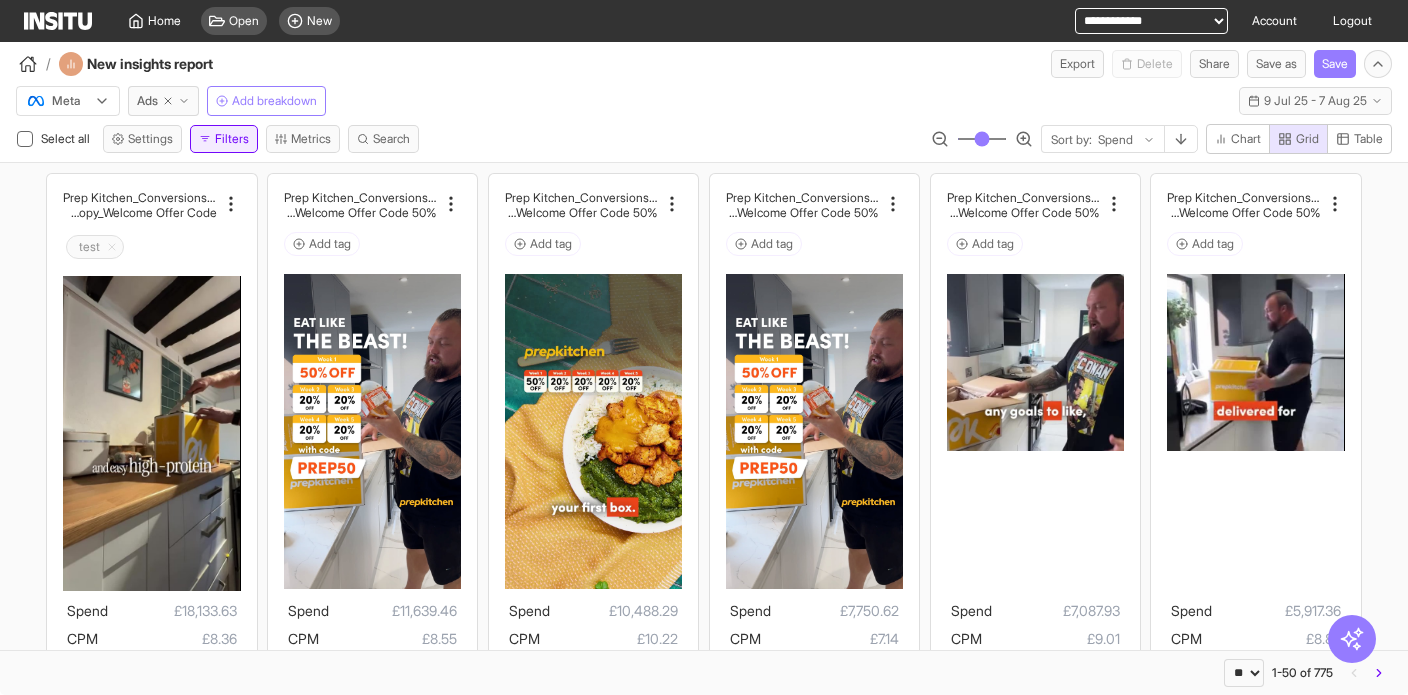 click on "Filters" at bounding box center (224, 139) 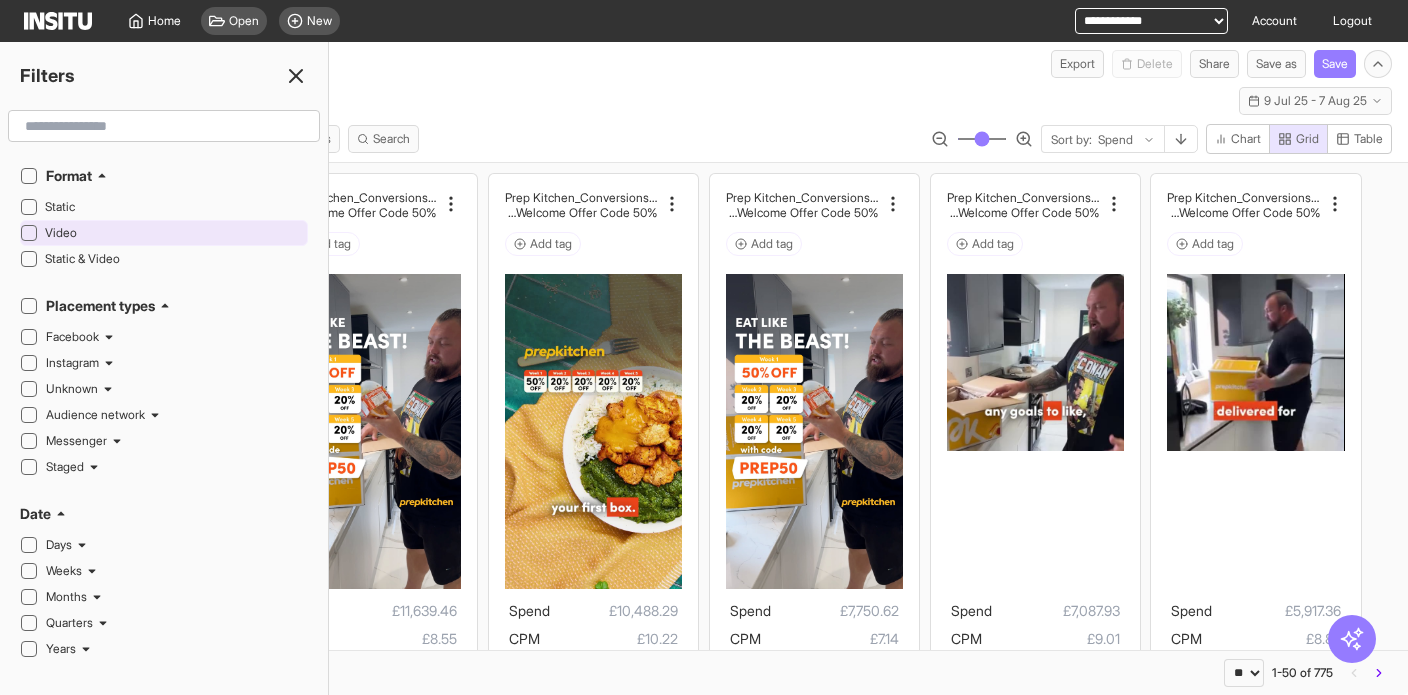 click on "Video" at bounding box center (174, 233) 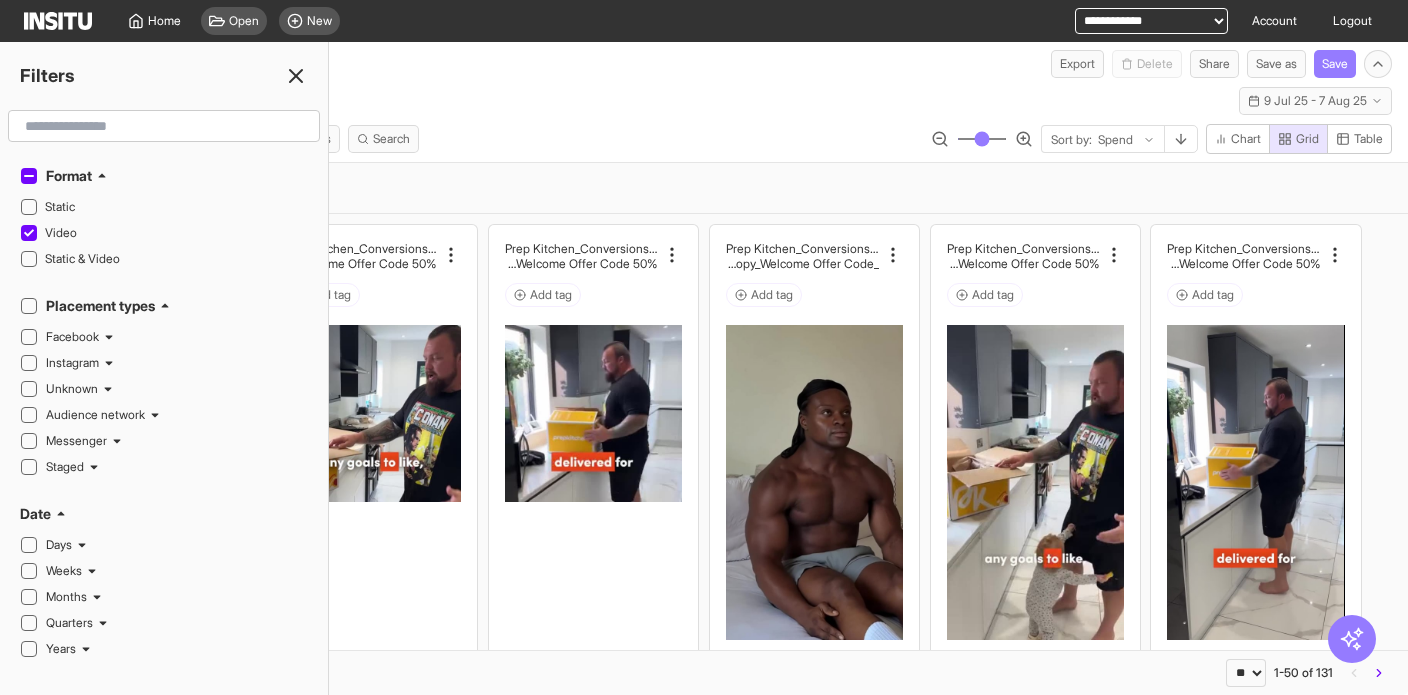 drag, startPoint x: 457, startPoint y: 110, endPoint x: 359, endPoint y: 115, distance: 98.12747 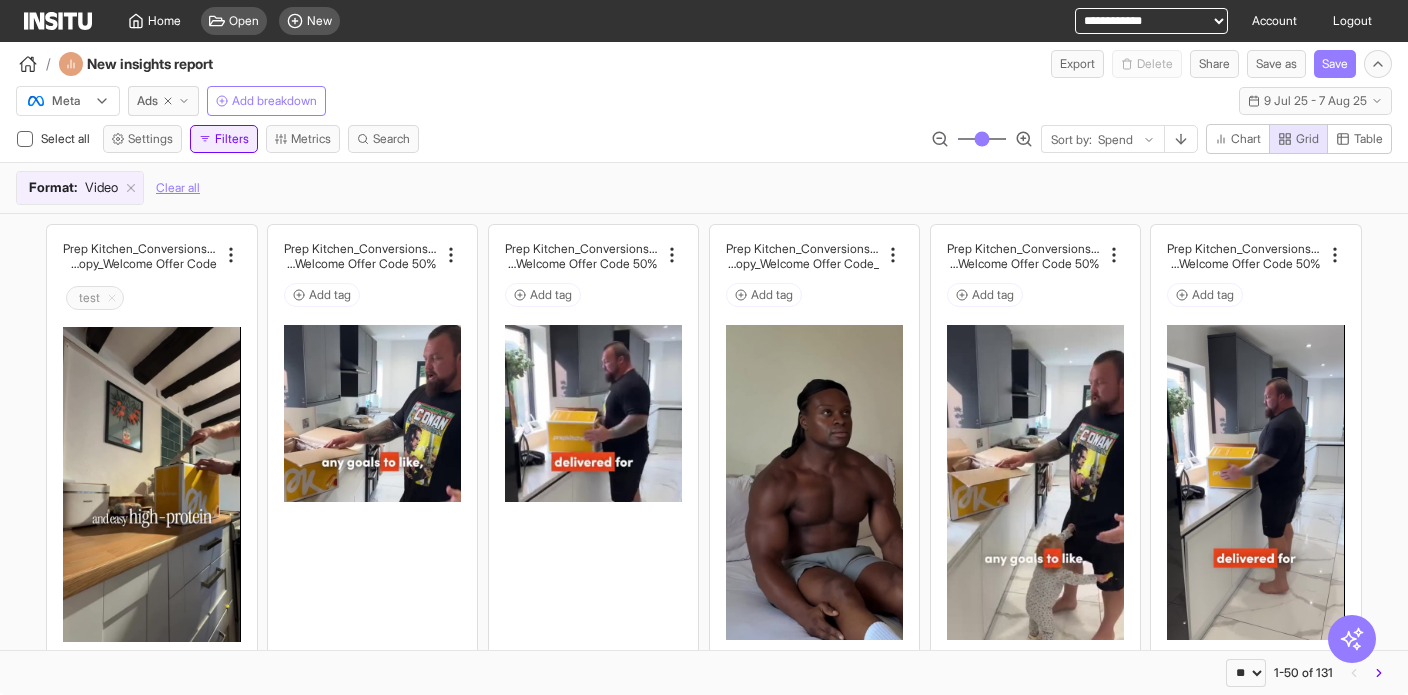 click 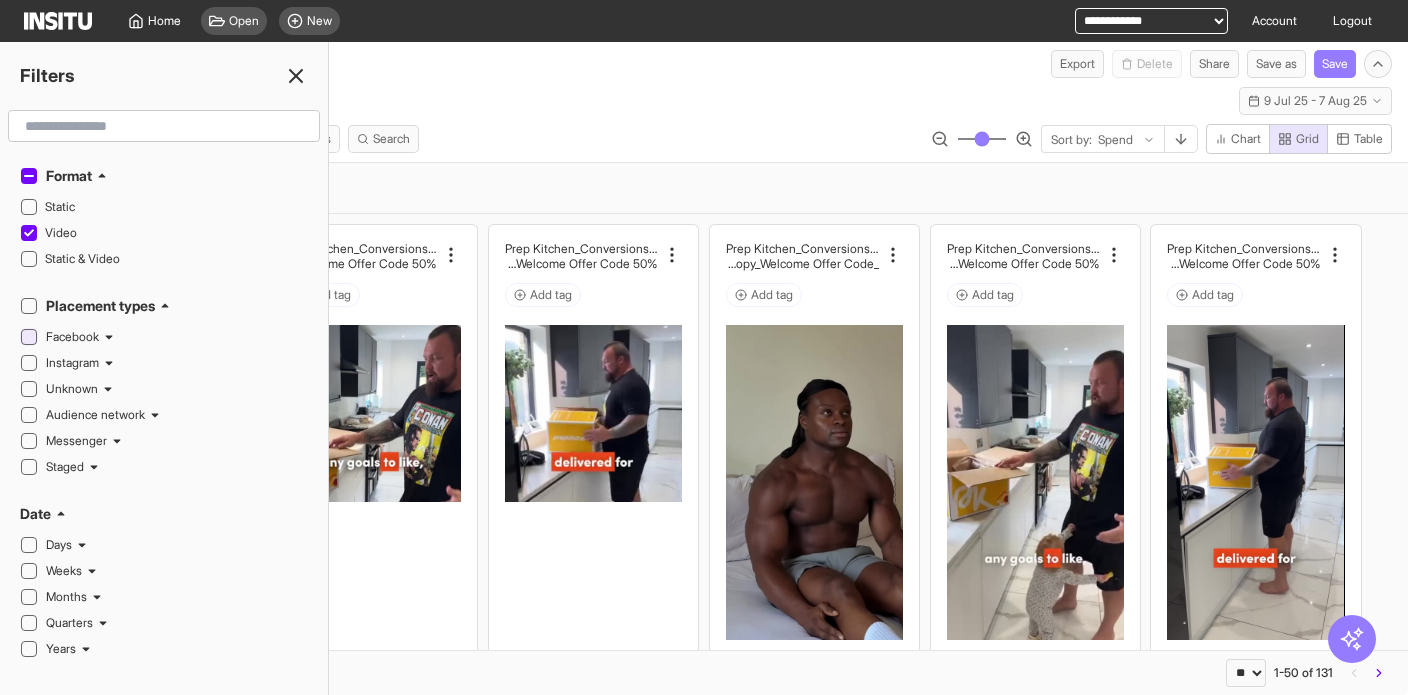 click at bounding box center [29, 337] 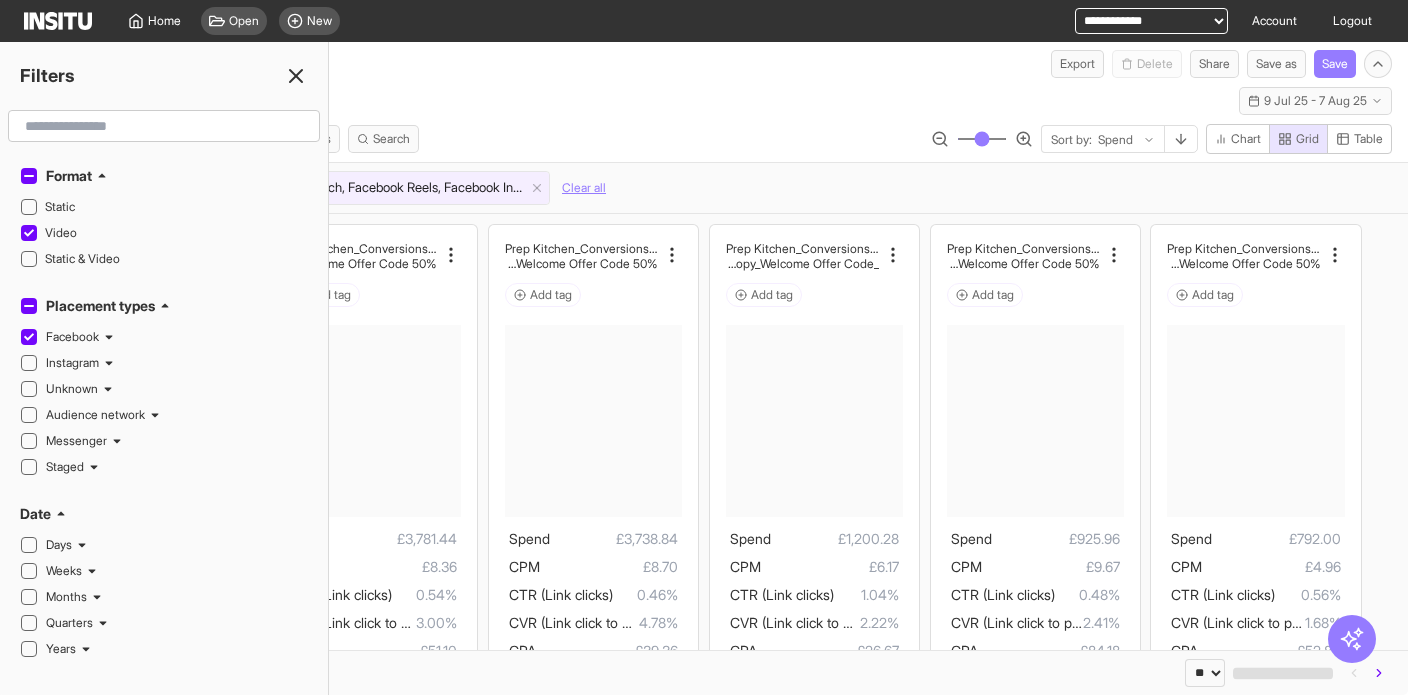 click on "Meta Ads Add breakdown Last 30 days - Wed 9 Jul - Thu 7 Aug, 2025 9 Jul 25 - 7 Aug 25 Select all Settings Filters Metrics Search Sort by: Spend Chart Grid Table Format :  Video Placements :  Facebook Search, Facebook Reels, Facebook Instant article, Facebook Marketplace, Facebook Instream video, Facebook Reels overlay, Facebook Groups feed, Facebook Biz disco feed, Facebook Right hand column, Facebook Video feeds, Facebook Stories, Facebook Feed Clear all" at bounding box center (704, 145) 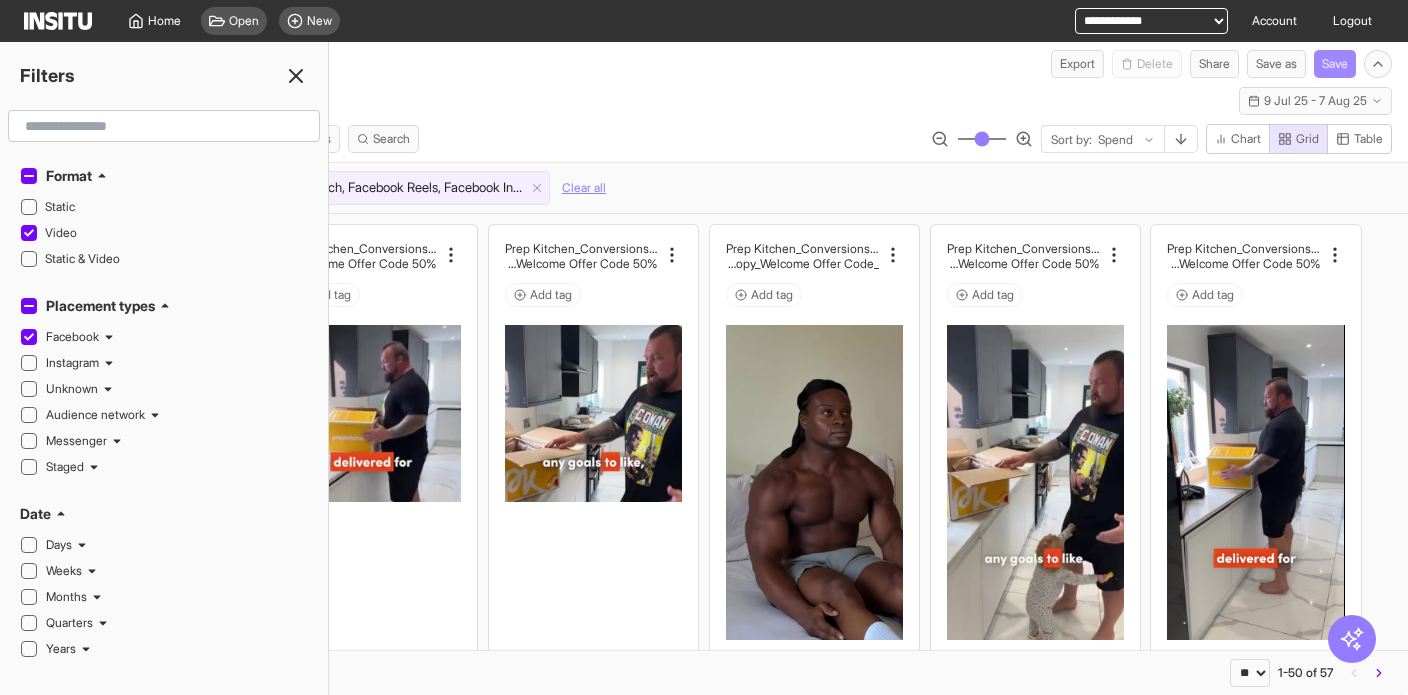 click on "Save" at bounding box center [1335, 64] 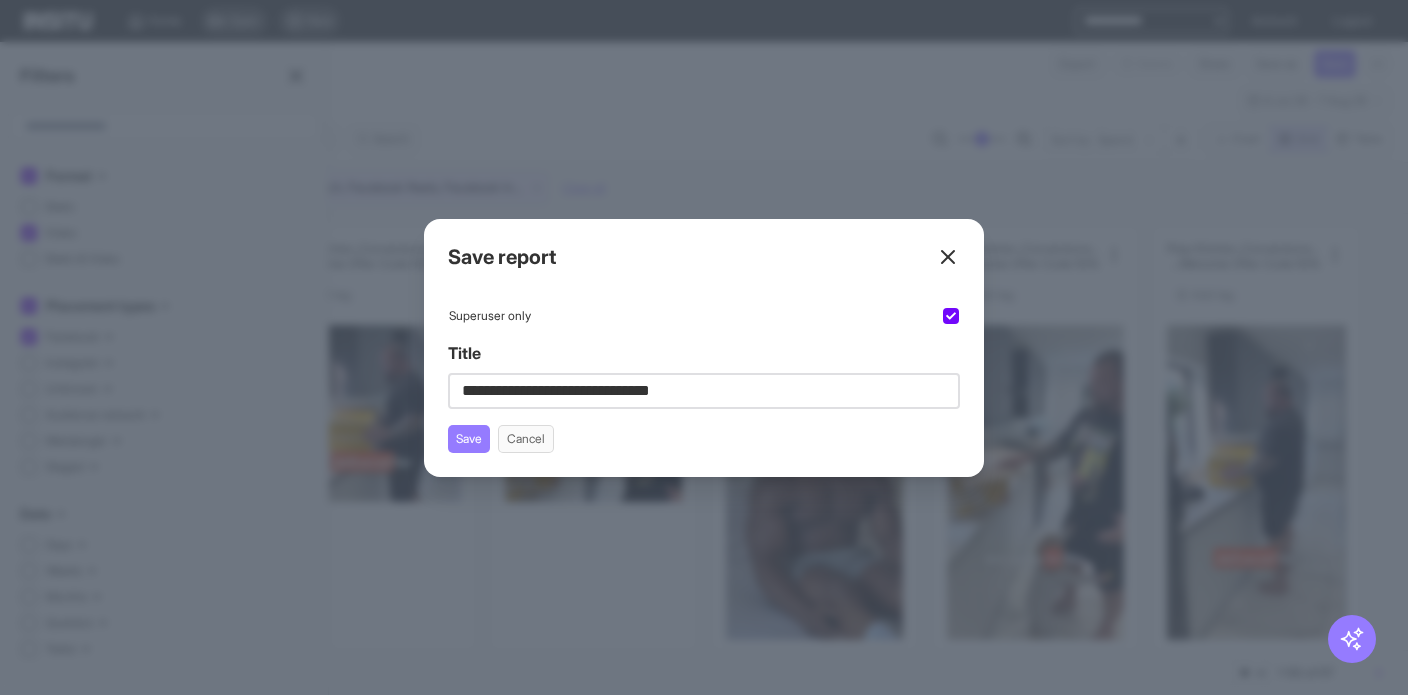 type on "**********" 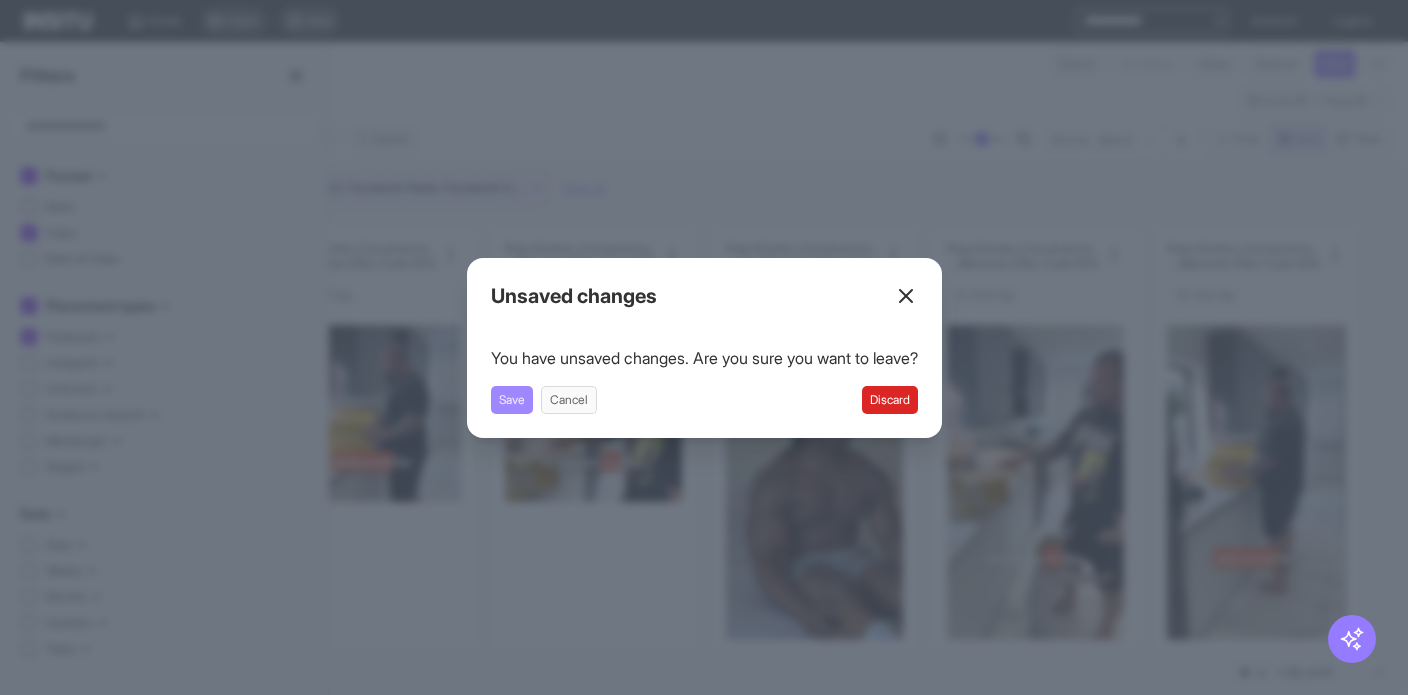 click on "Save" at bounding box center (512, 400) 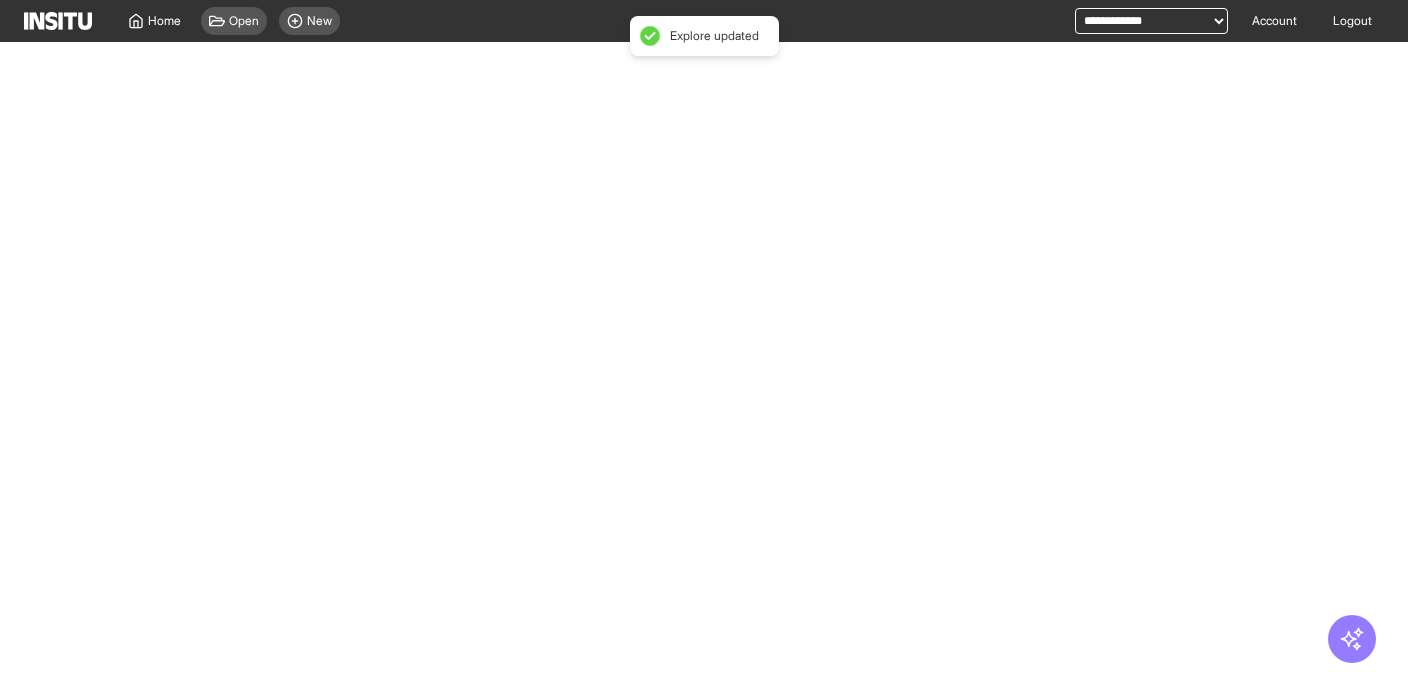 select on "**" 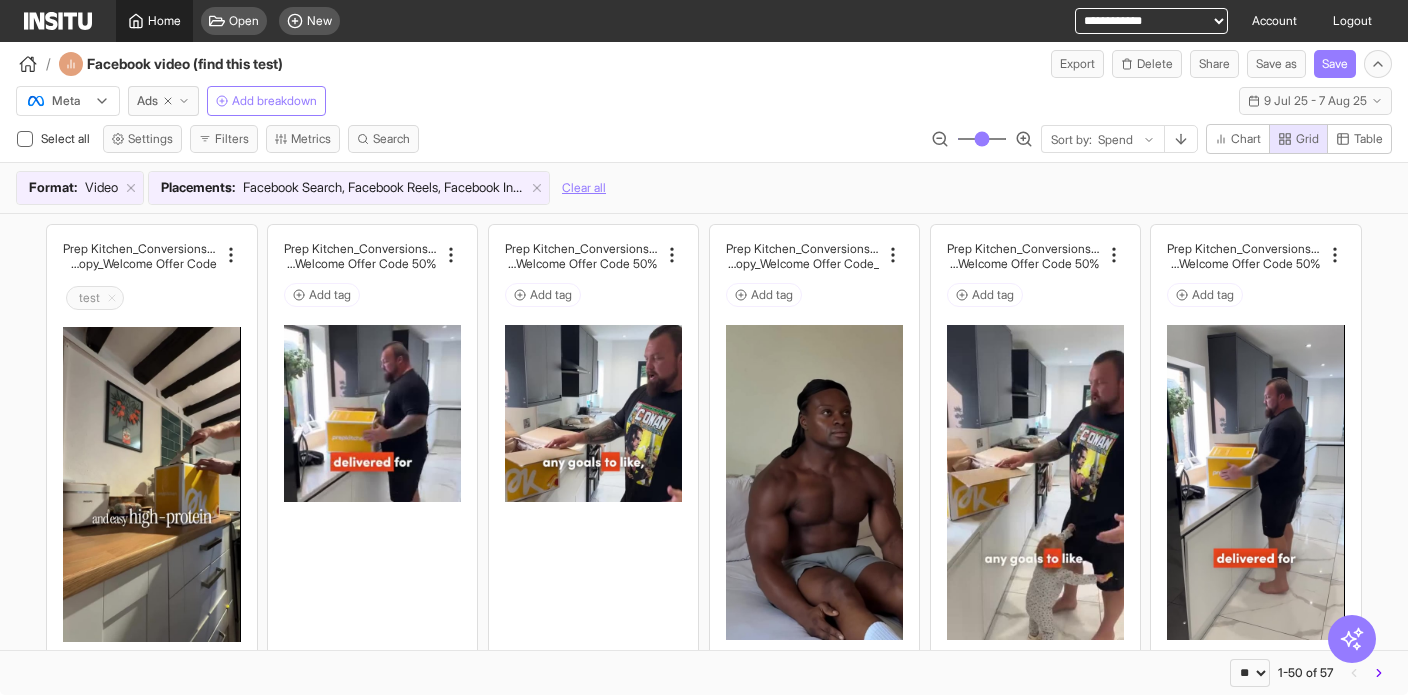 click on "Home" at bounding box center (164, 21) 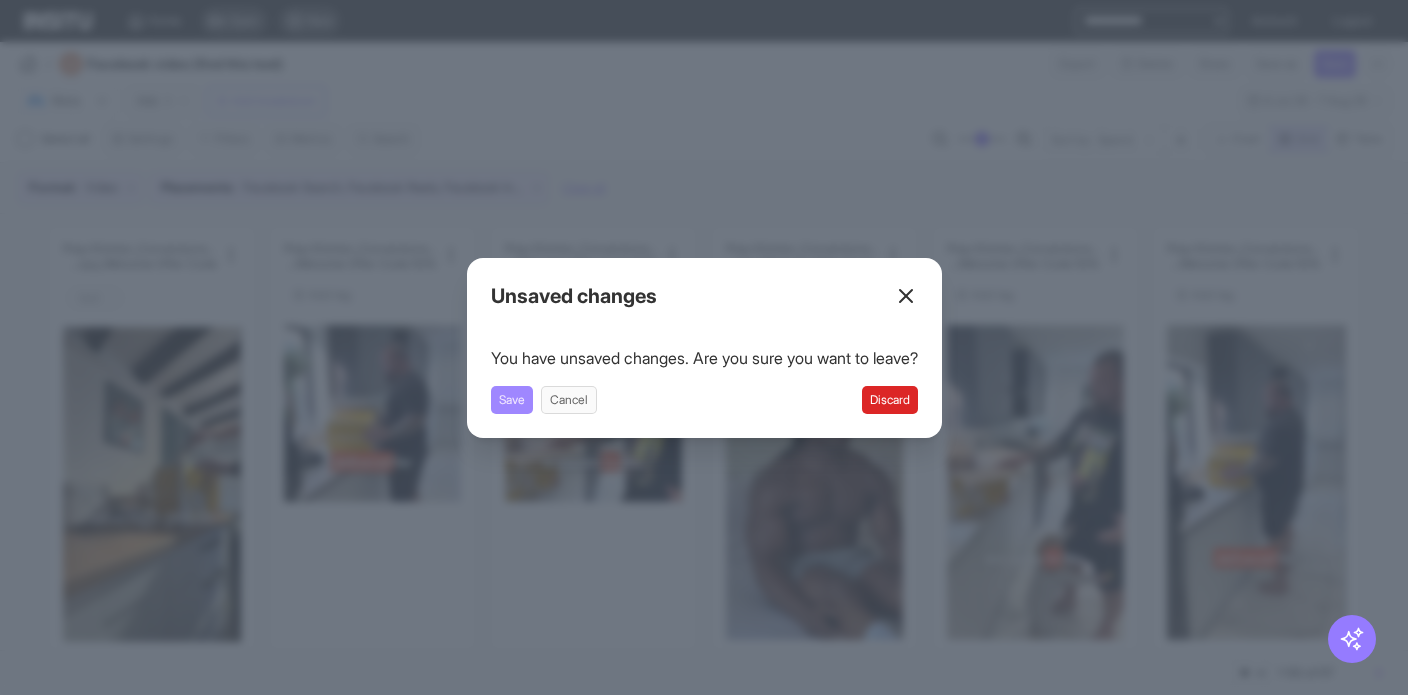 click on "Save" at bounding box center (512, 400) 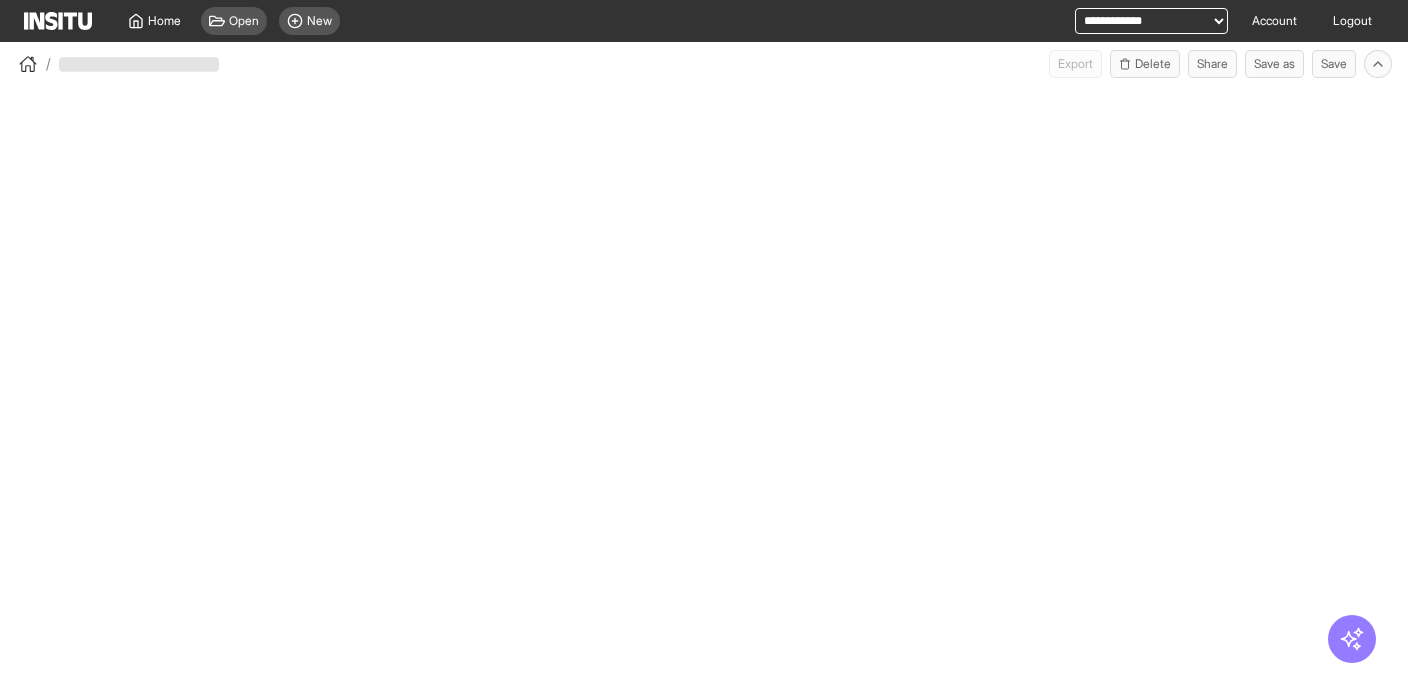 scroll, scrollTop: 0, scrollLeft: 0, axis: both 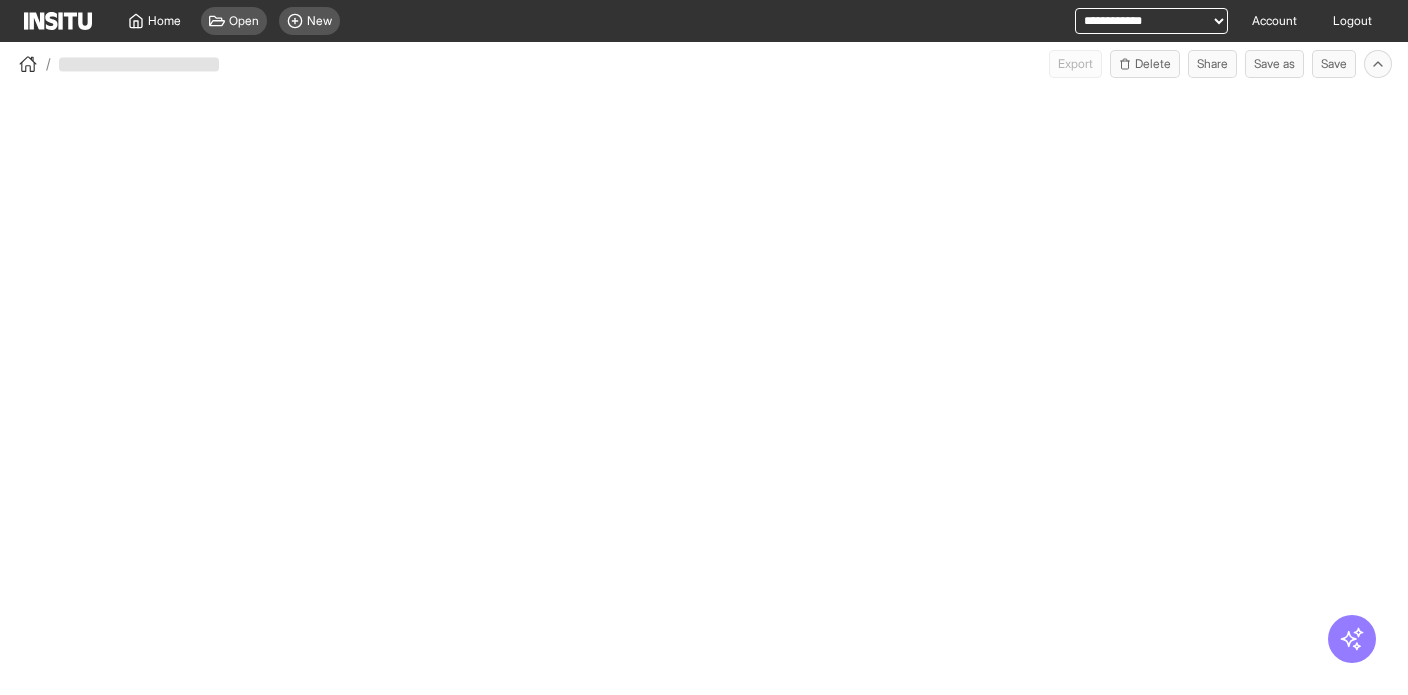 select on "**" 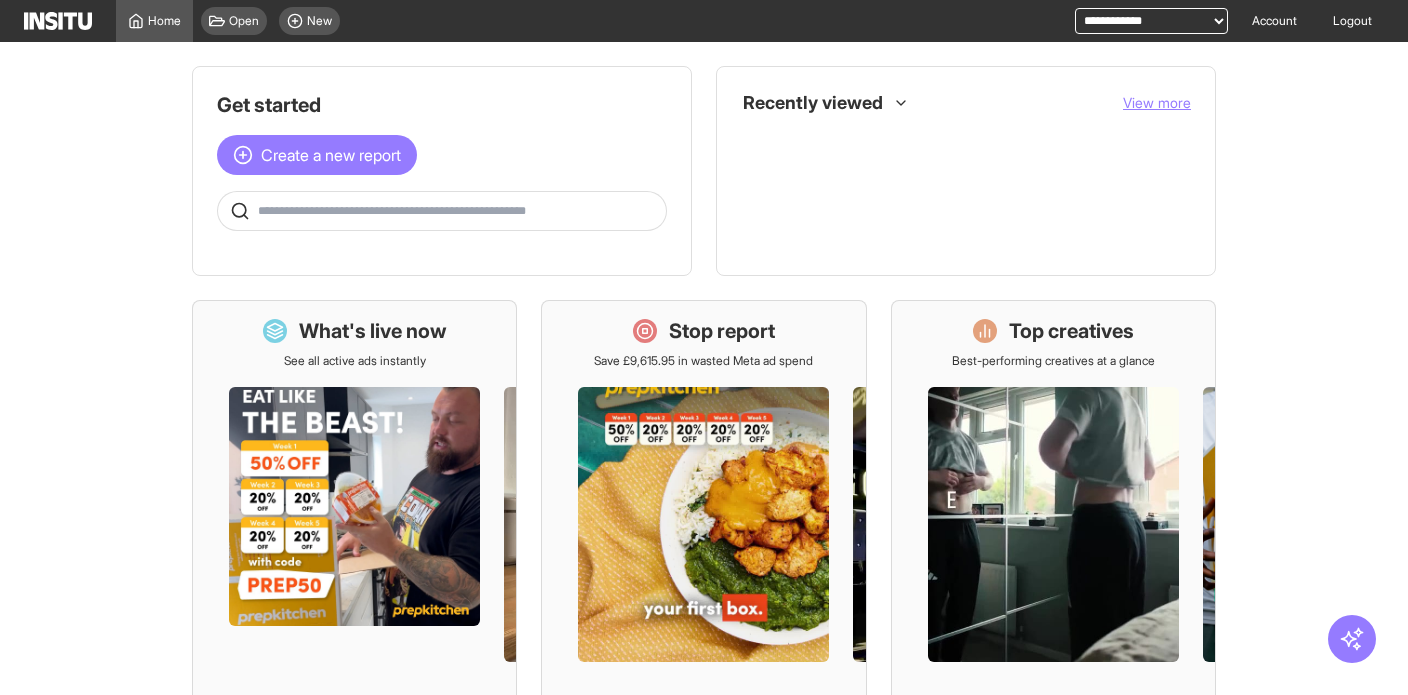 scroll, scrollTop: 0, scrollLeft: 0, axis: both 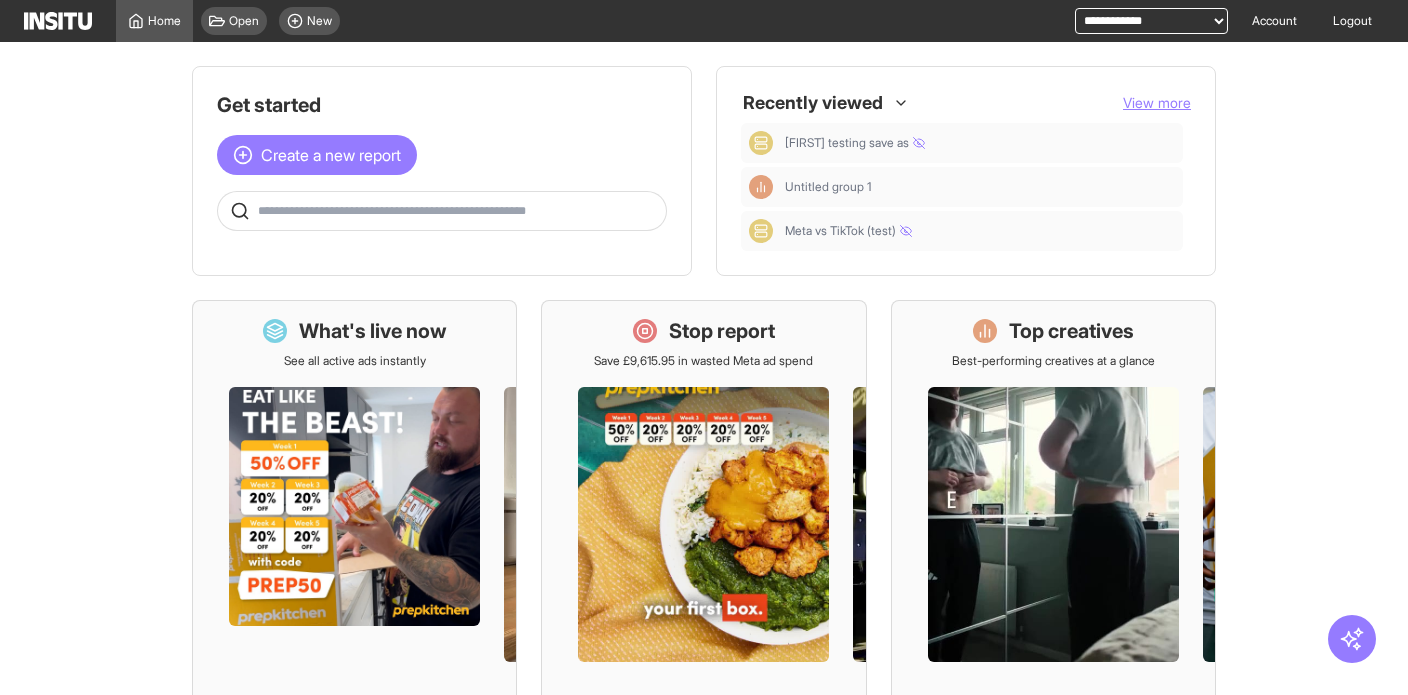 click on "Recently viewed" at bounding box center [817, 103] 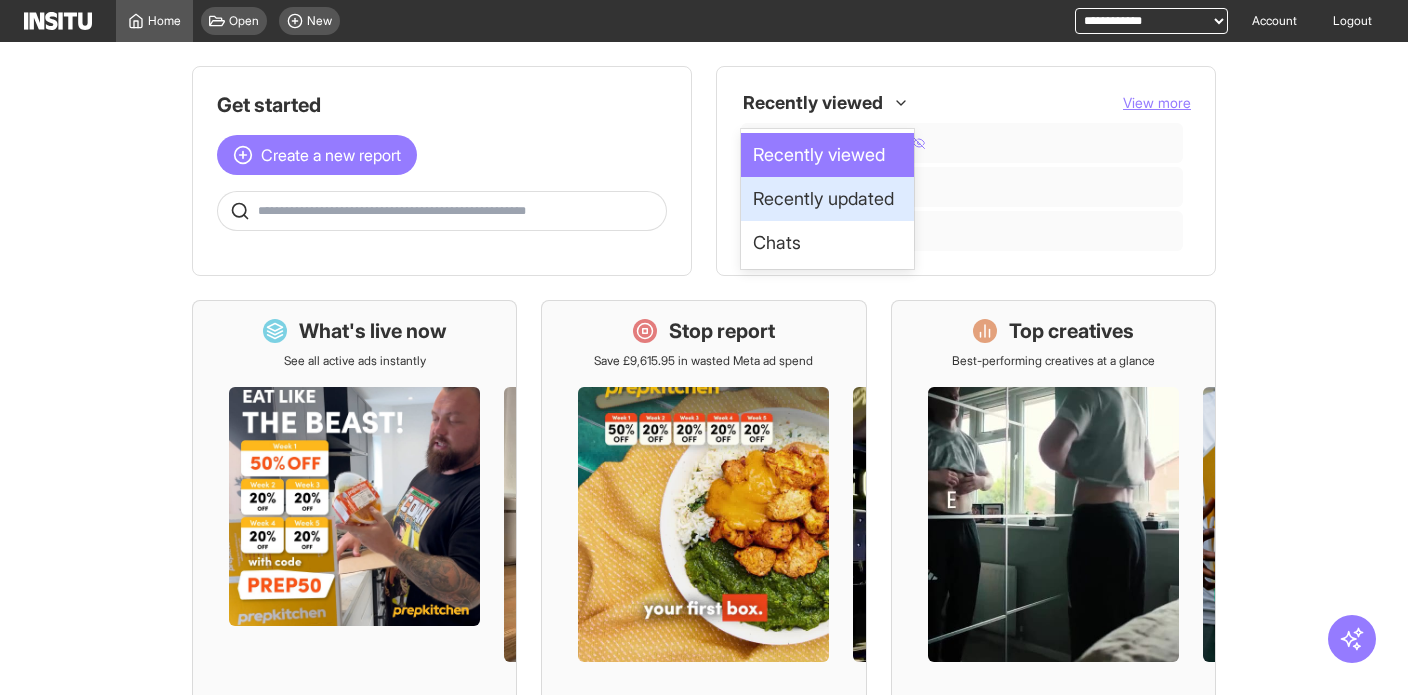 click on "Recently updated" at bounding box center (827, 199) 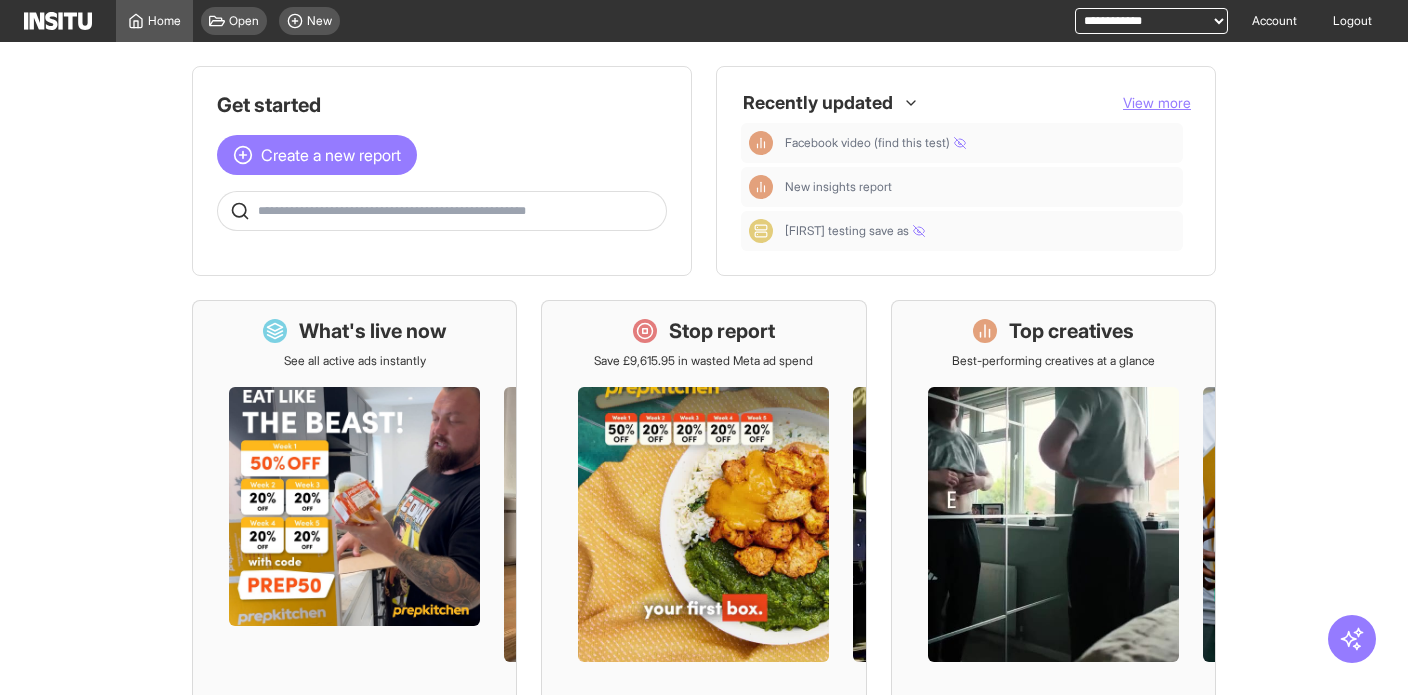 click on "Recently updated" at bounding box center [822, 103] 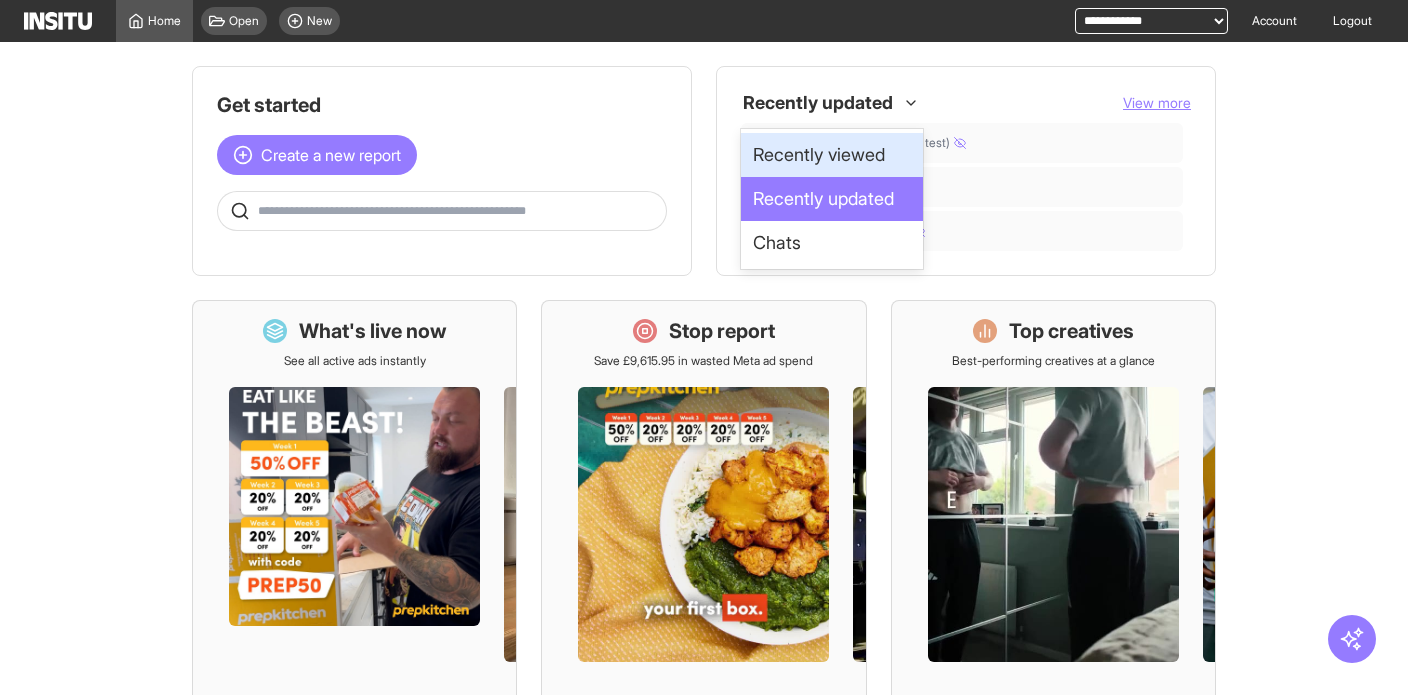 click on "Recently viewed" at bounding box center (832, 155) 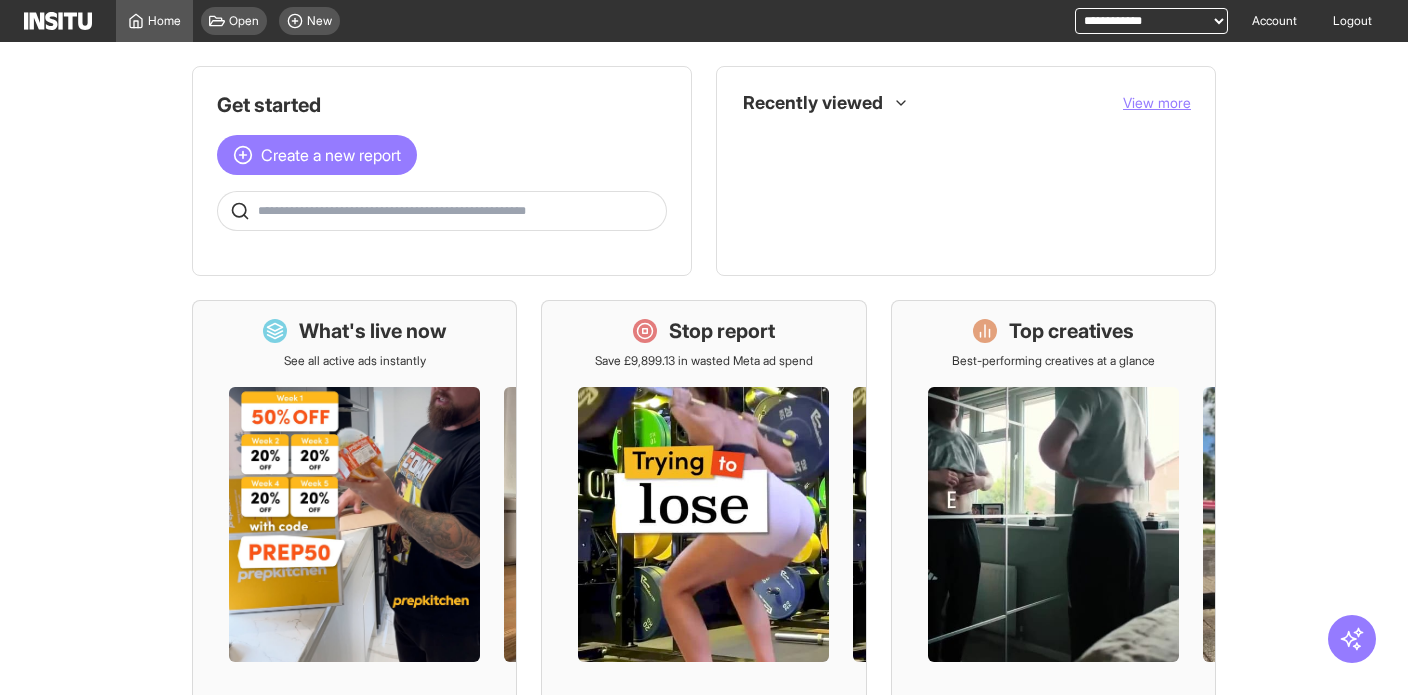 scroll, scrollTop: 0, scrollLeft: 0, axis: both 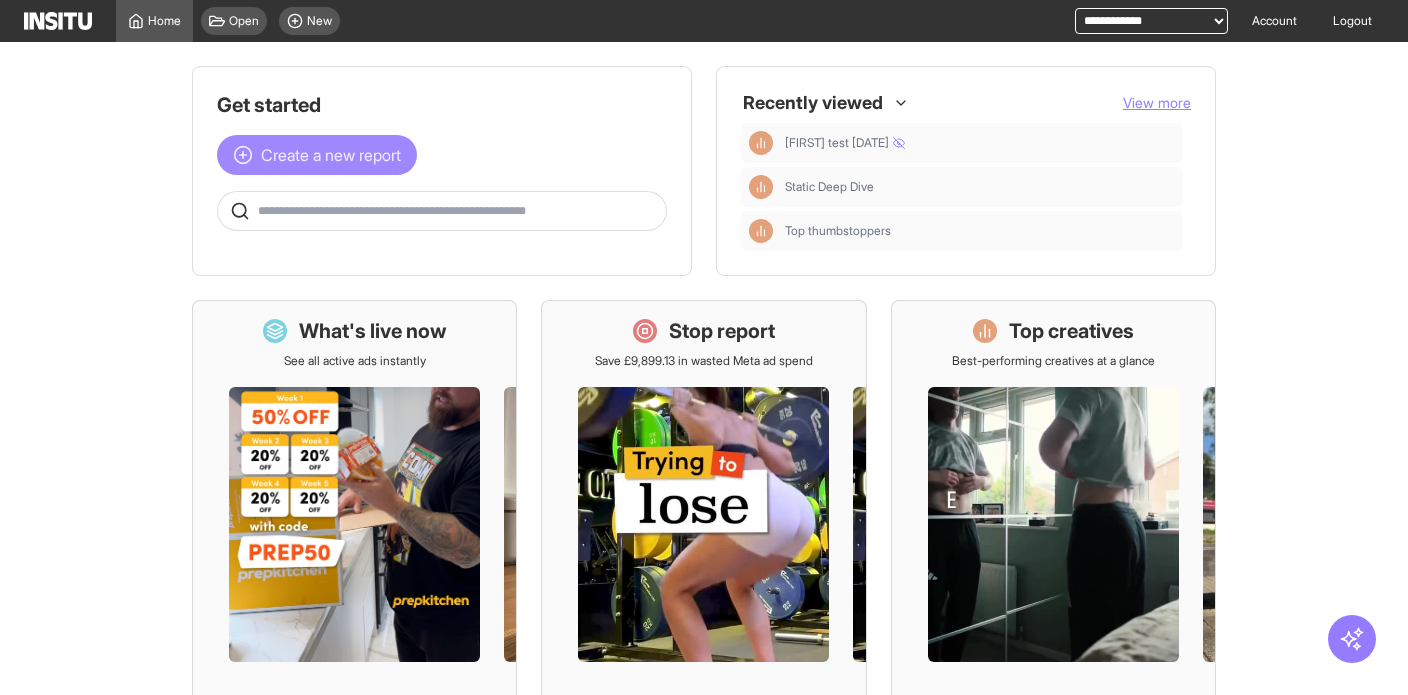 click on "Create a new report" at bounding box center (331, 155) 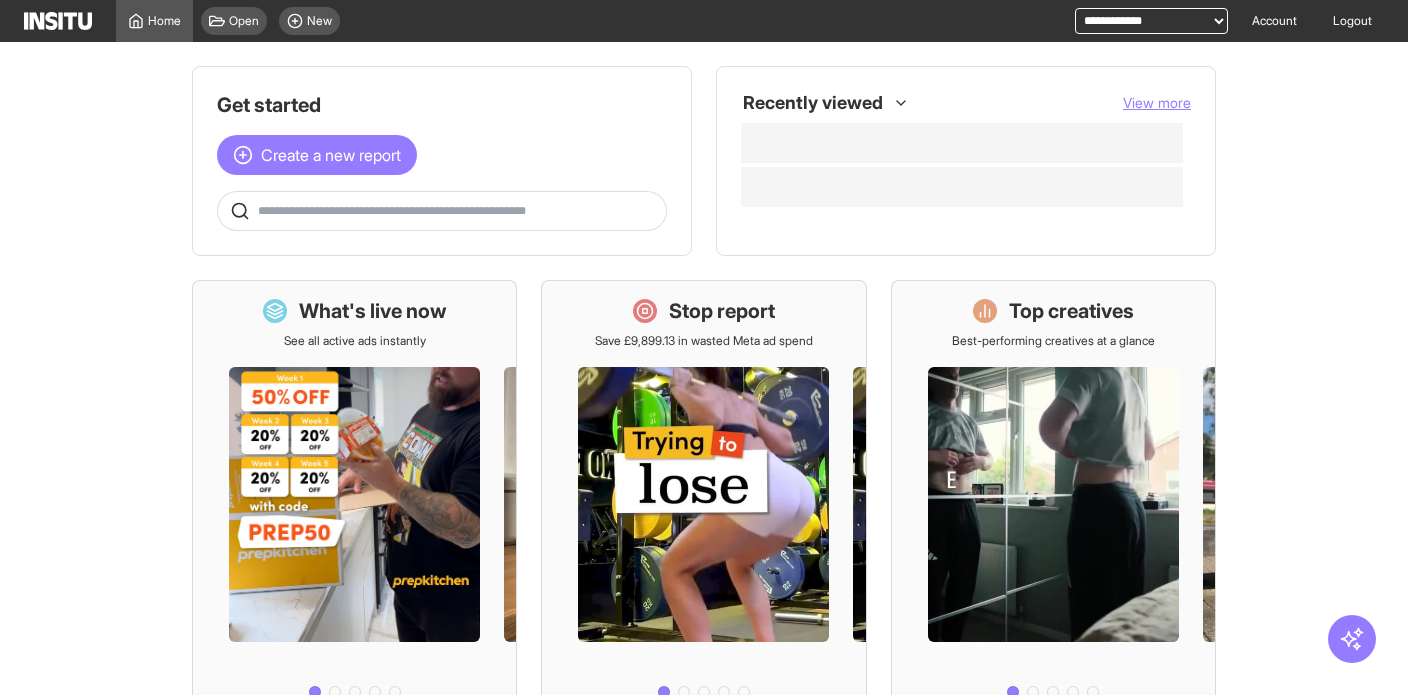 scroll, scrollTop: 0, scrollLeft: 0, axis: both 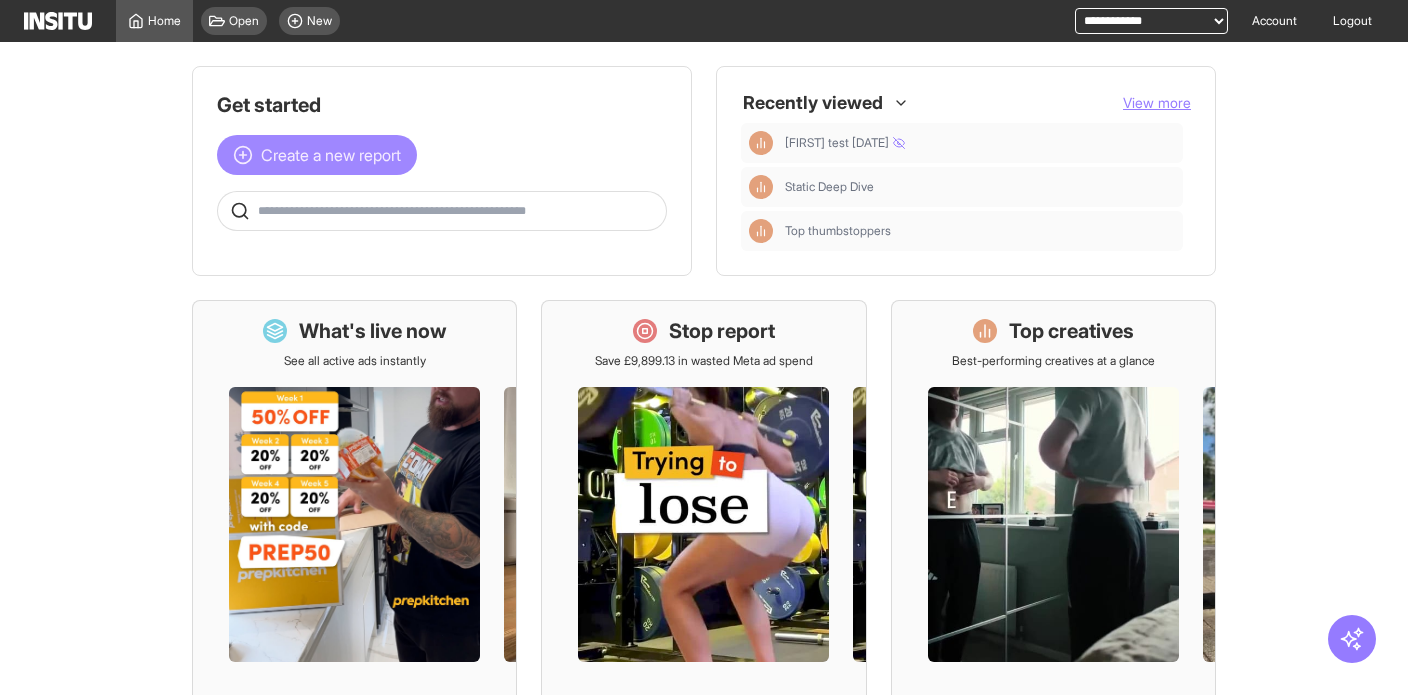 click on "Create a new report" at bounding box center [331, 155] 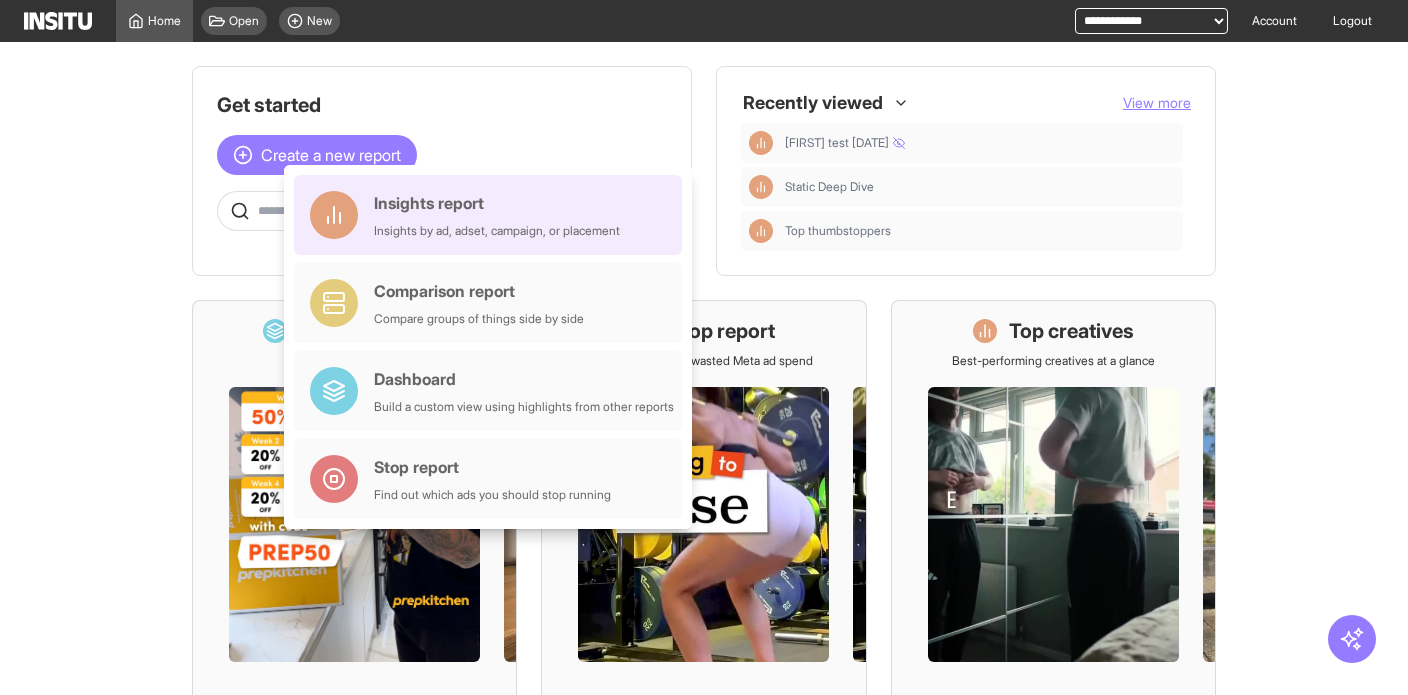 click on "Insights report" at bounding box center [497, 203] 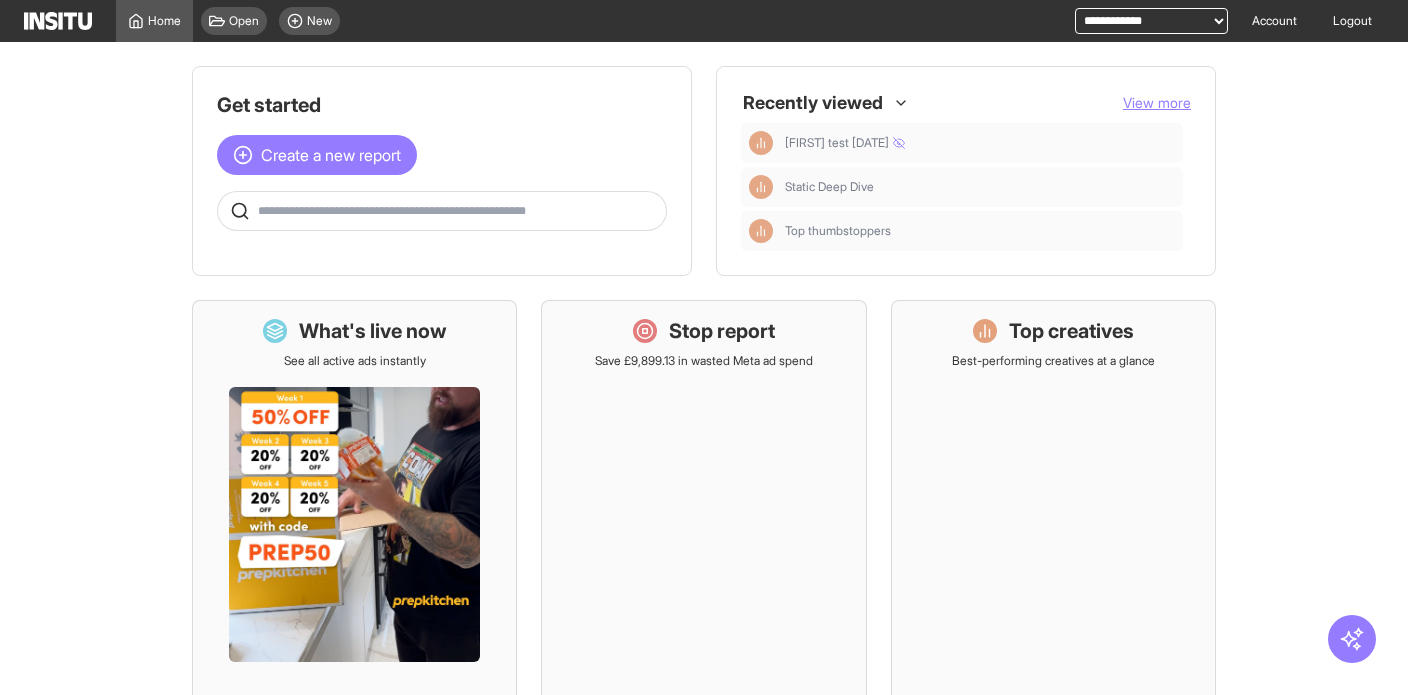 scroll, scrollTop: 0, scrollLeft: 0, axis: both 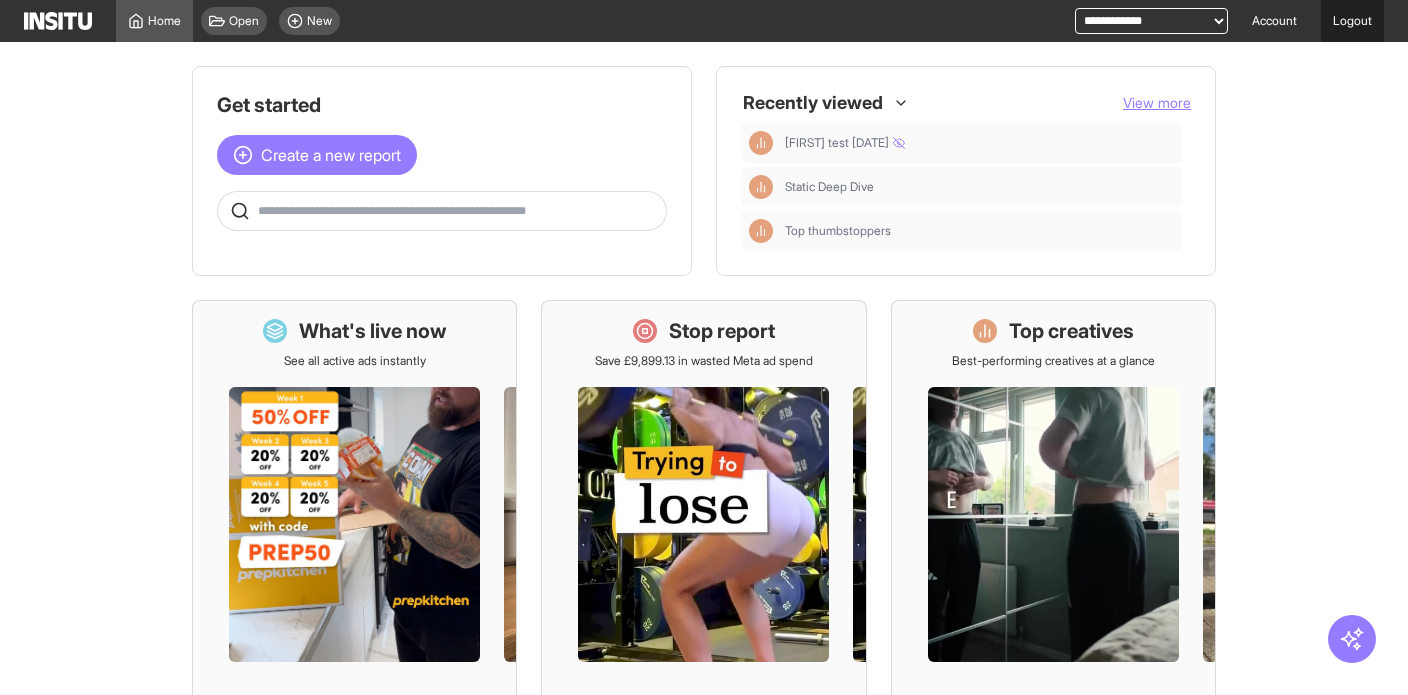 click on "Logout" at bounding box center (1352, 21) 